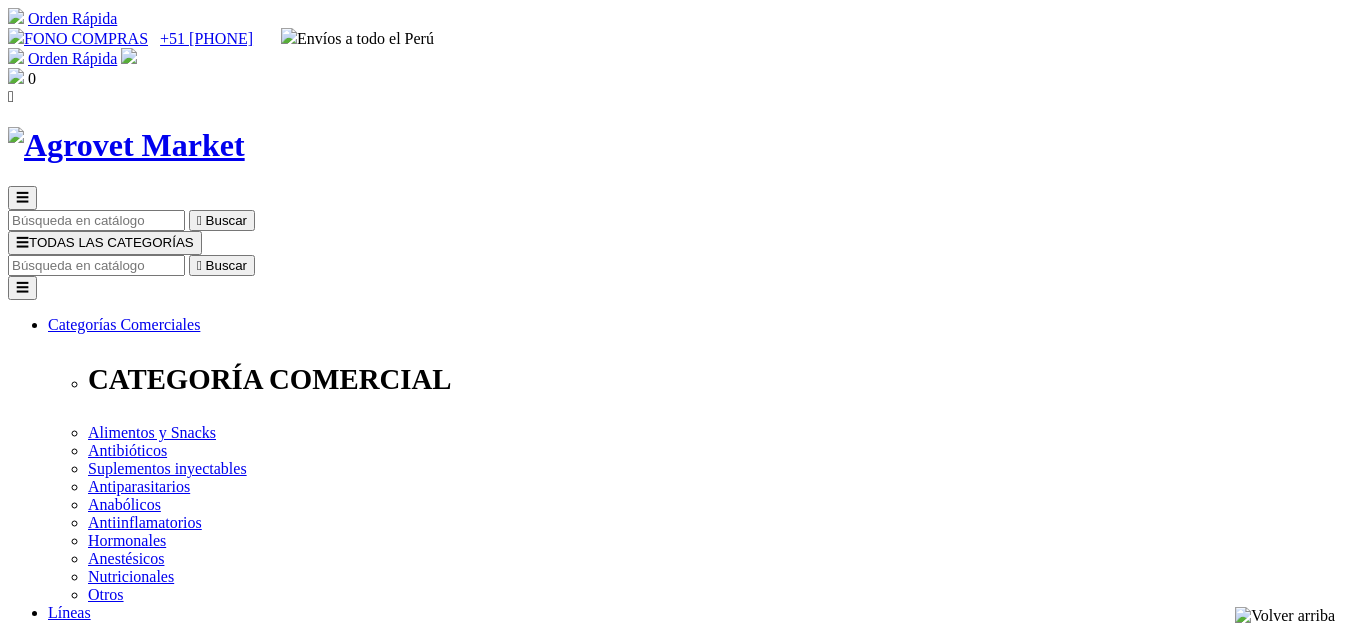 scroll, scrollTop: 700, scrollLeft: 0, axis: vertical 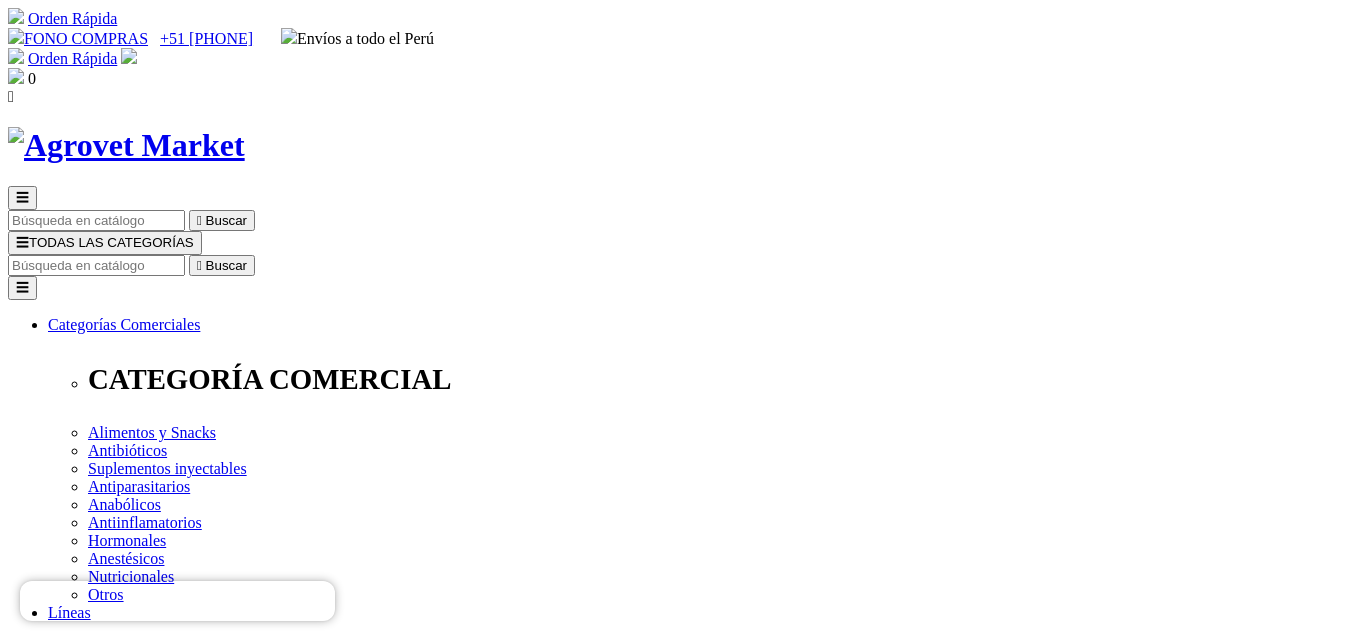 click at bounding box center (96, 265) 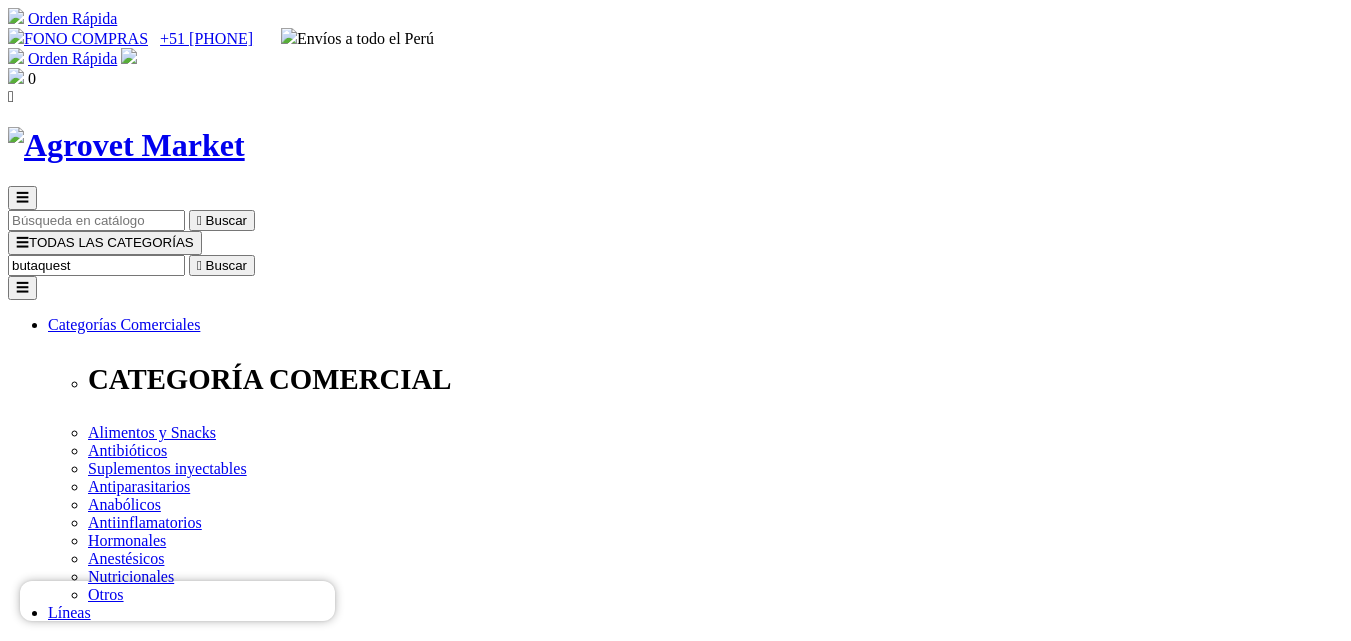 type on "butaquest" 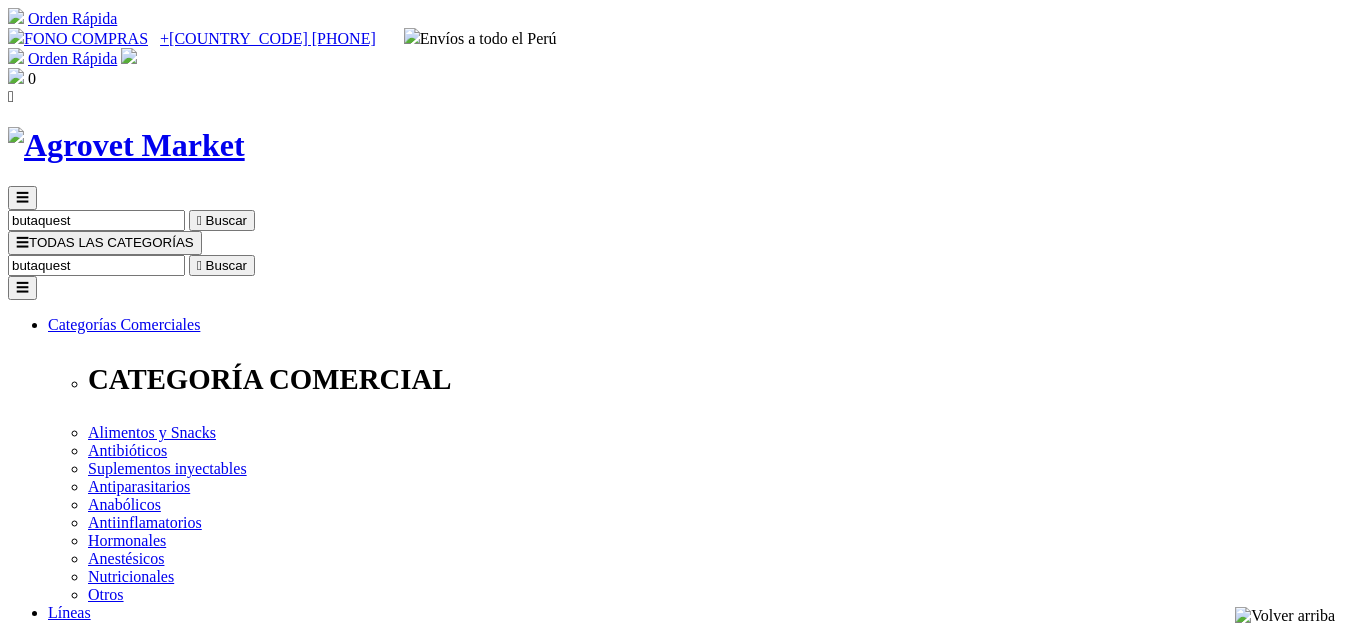 scroll, scrollTop: 0, scrollLeft: 0, axis: both 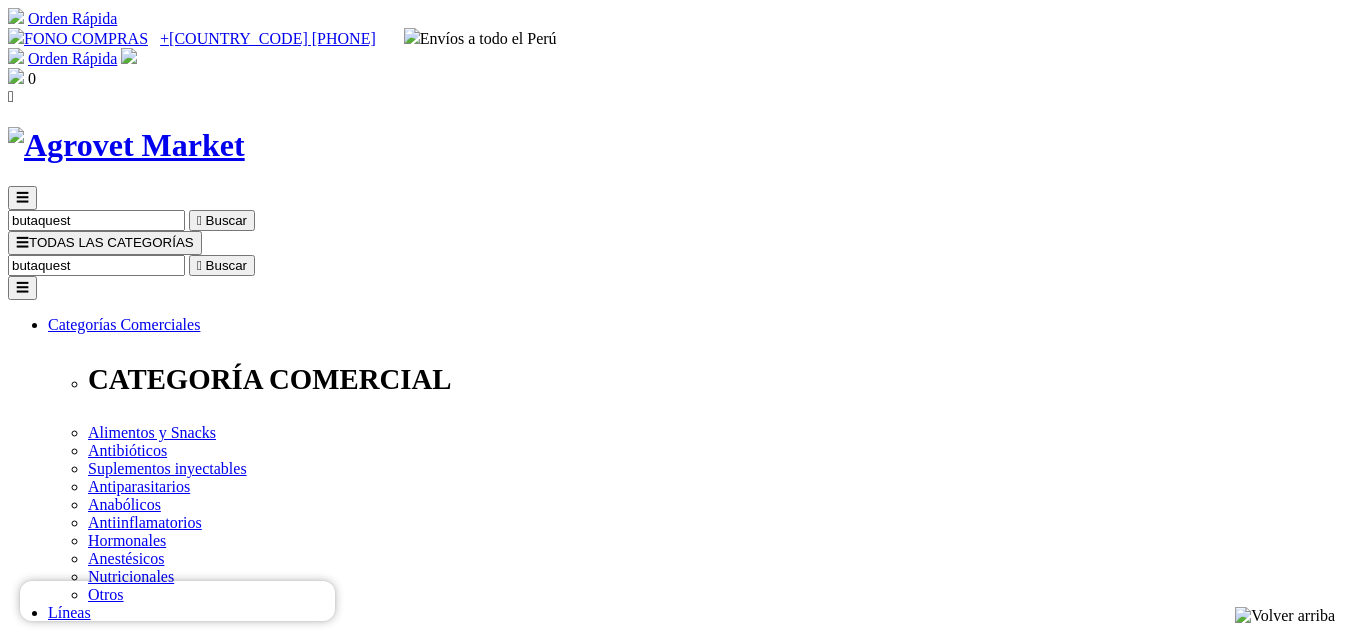 click on "butaquest" at bounding box center (96, 265) 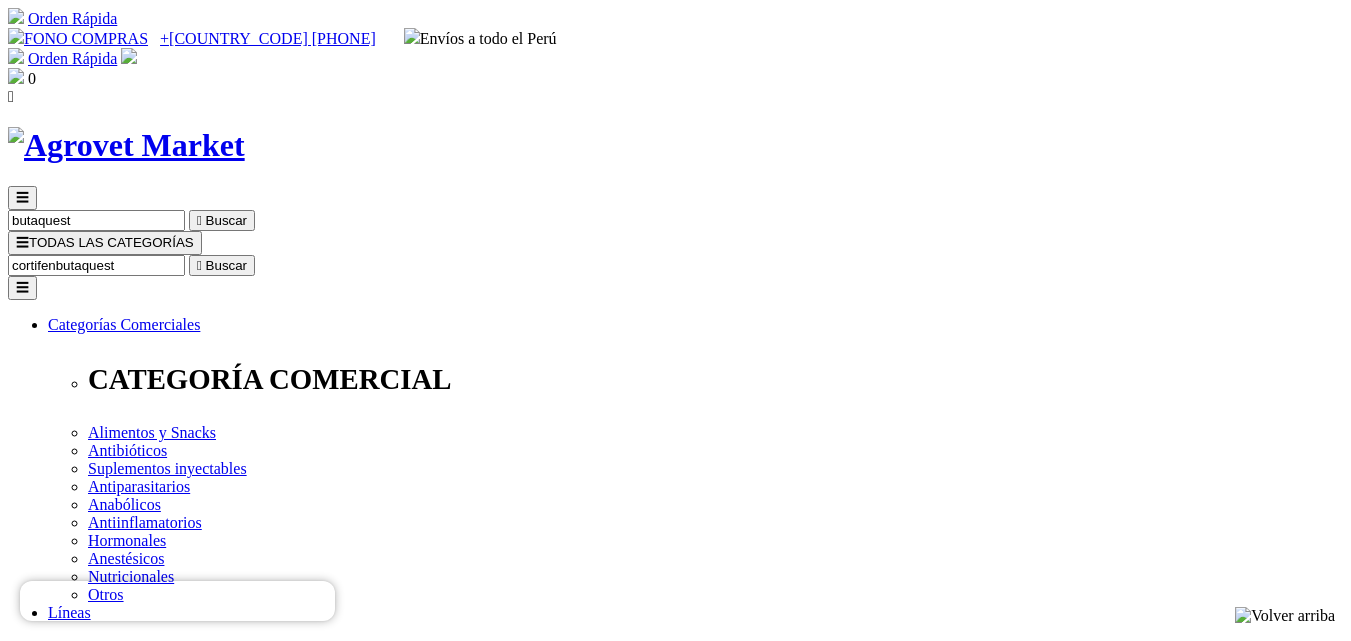 type on "cortifenbutaquest" 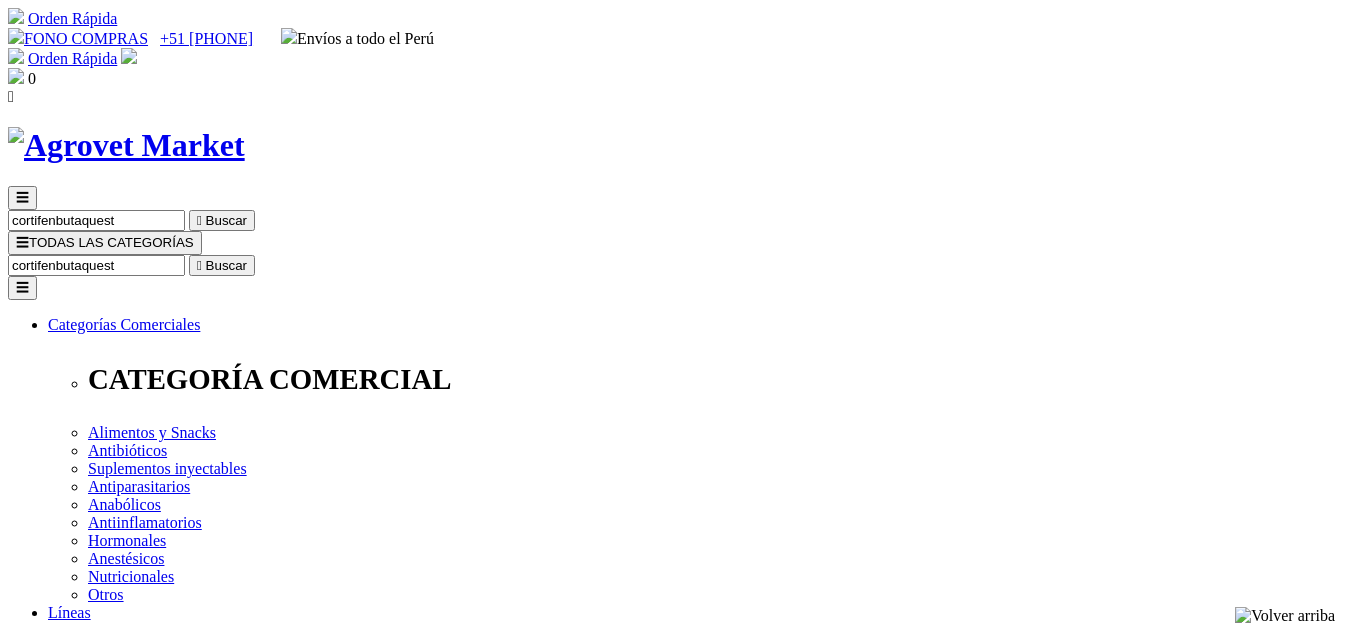 scroll, scrollTop: 0, scrollLeft: 0, axis: both 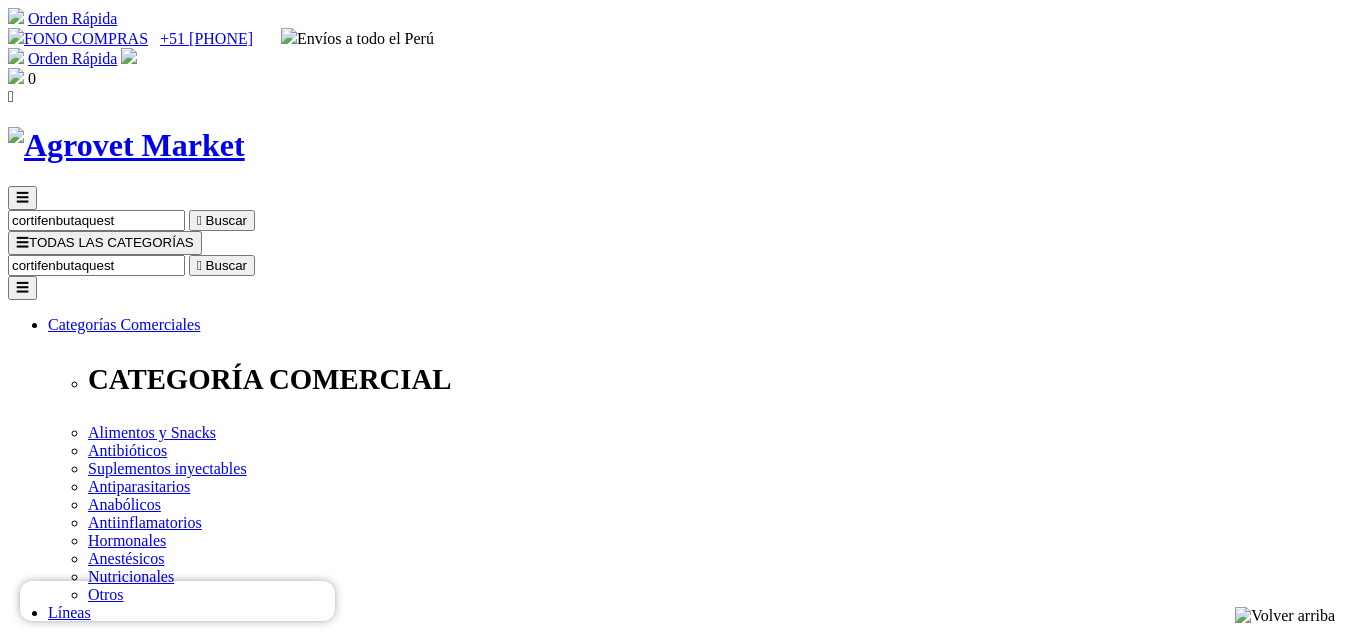 drag, startPoint x: 1045, startPoint y: 108, endPoint x: 1133, endPoint y: 118, distance: 88.56636 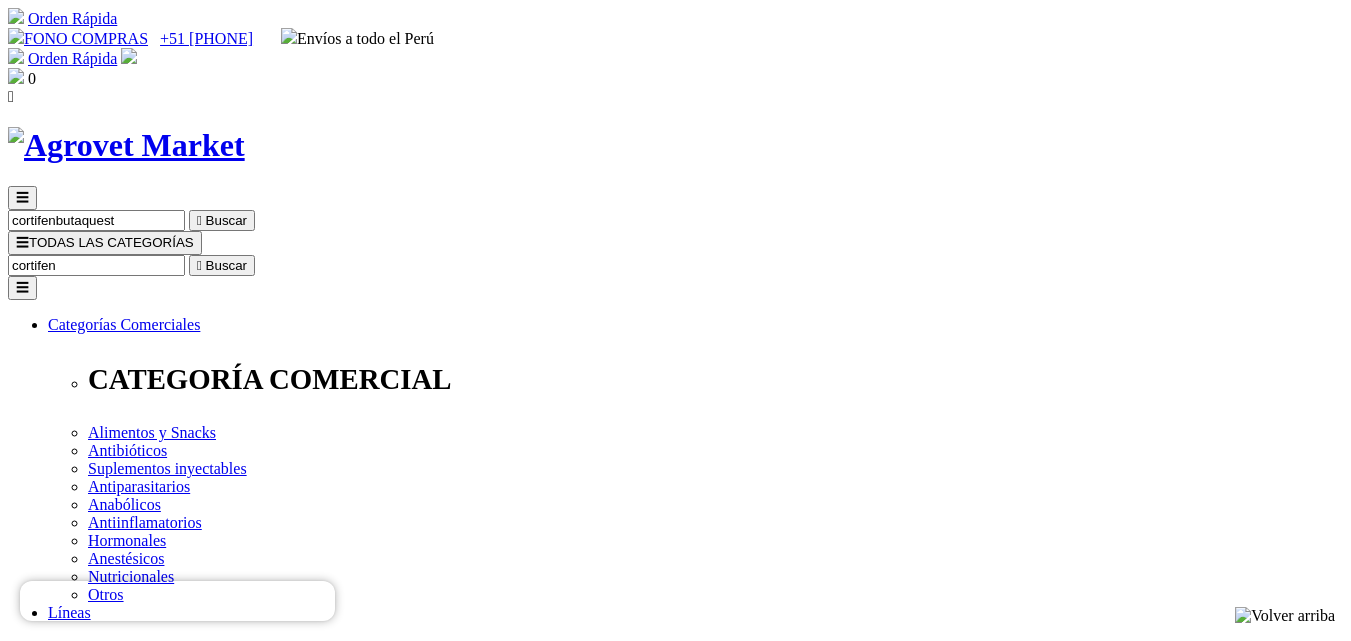 type on "cortifen" 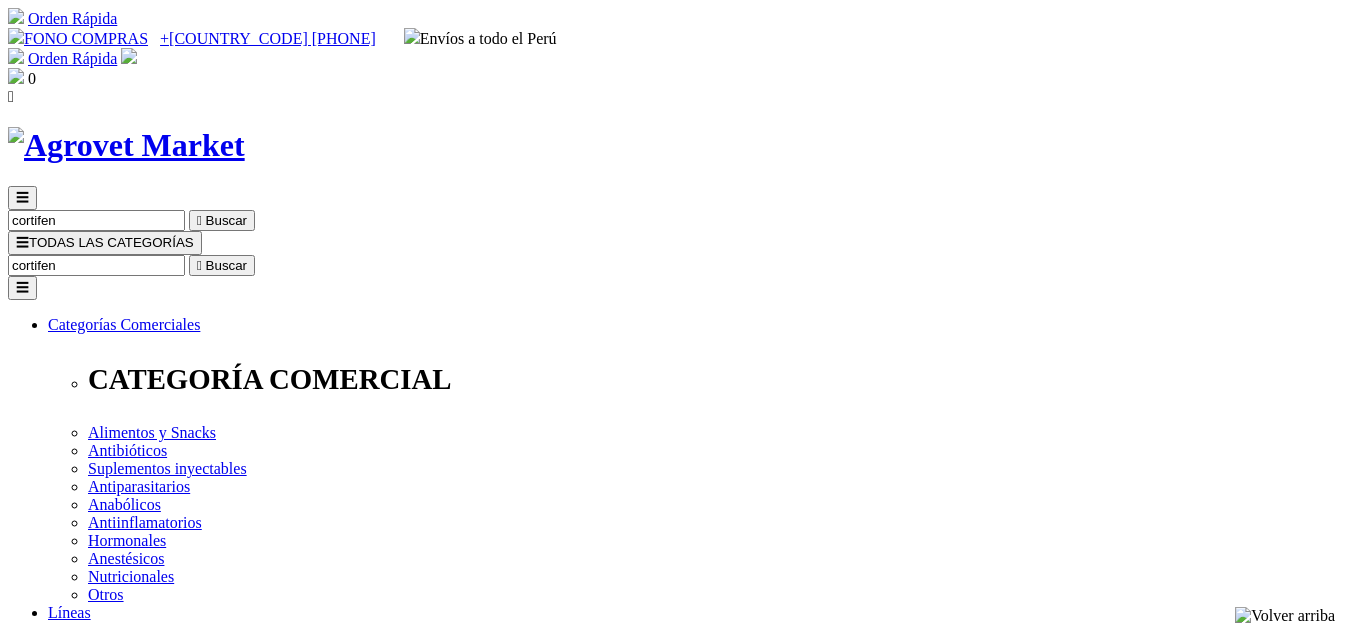 scroll, scrollTop: 0, scrollLeft: 0, axis: both 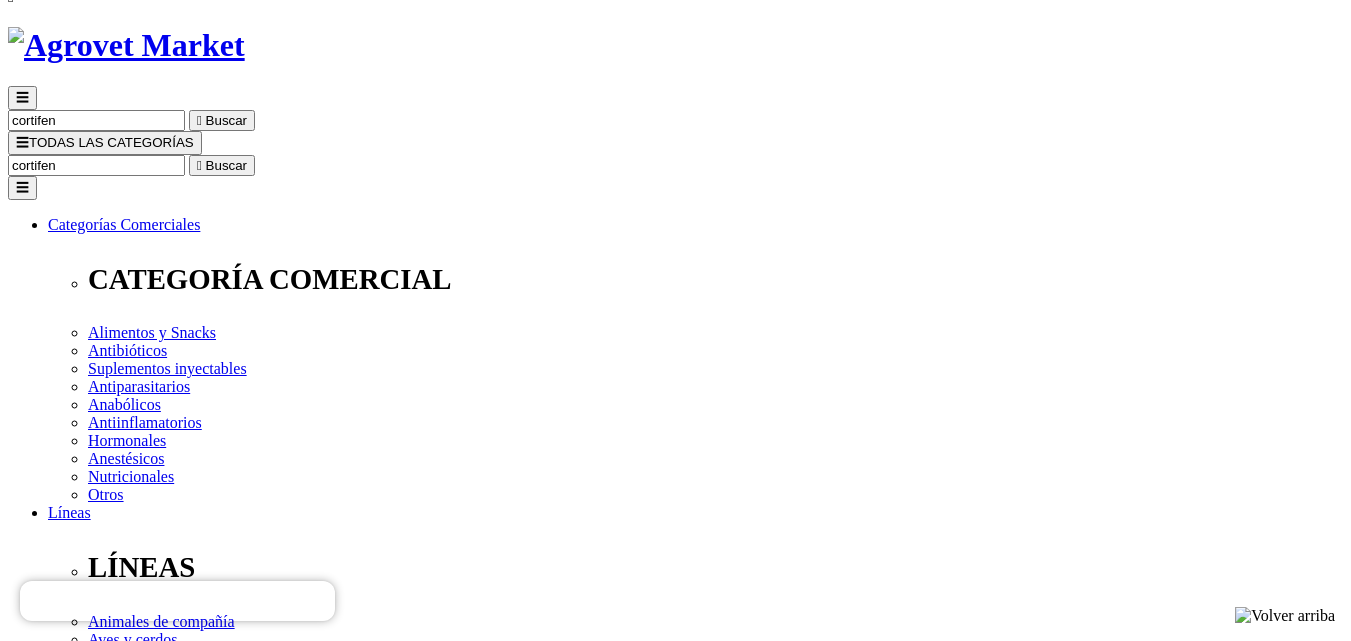 click at bounding box center [72, 2277] 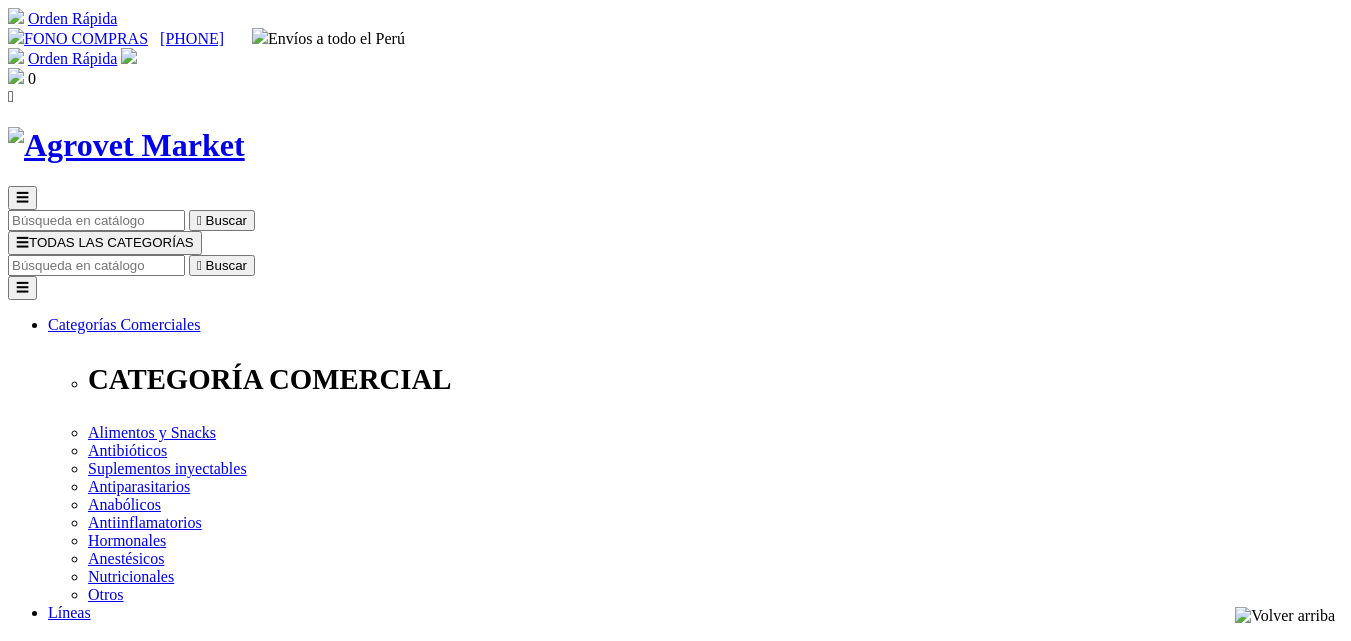 select on "3" 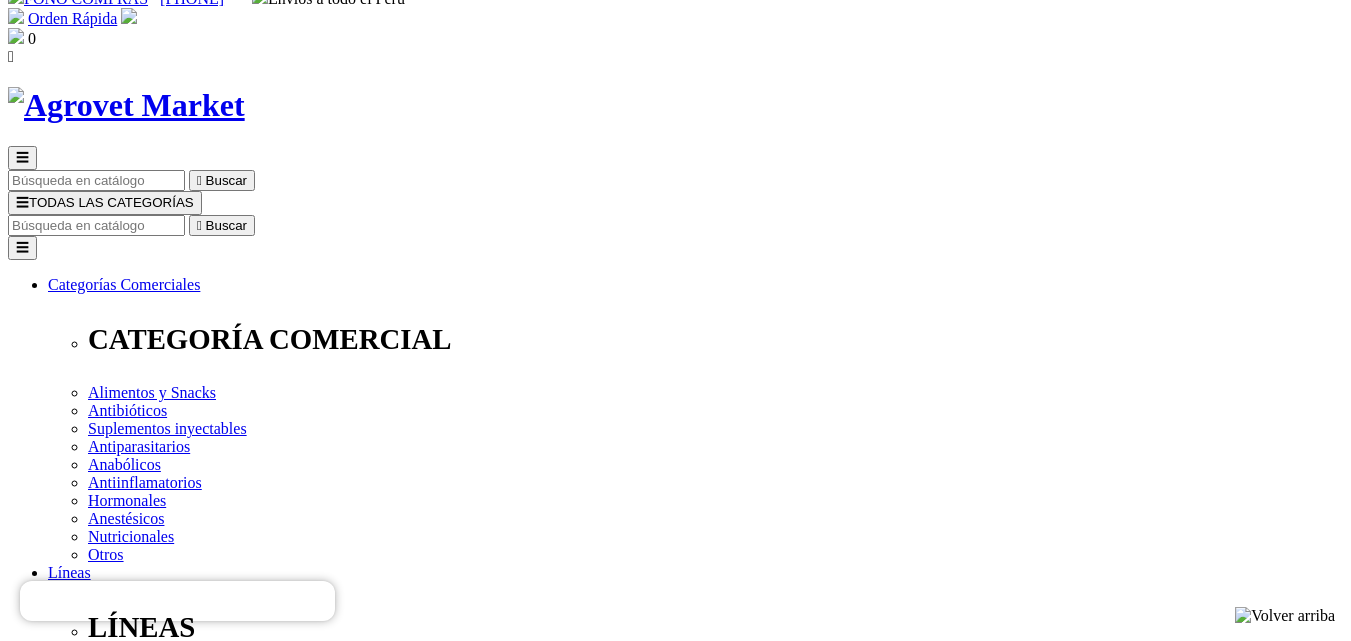 scroll, scrollTop: 0, scrollLeft: 0, axis: both 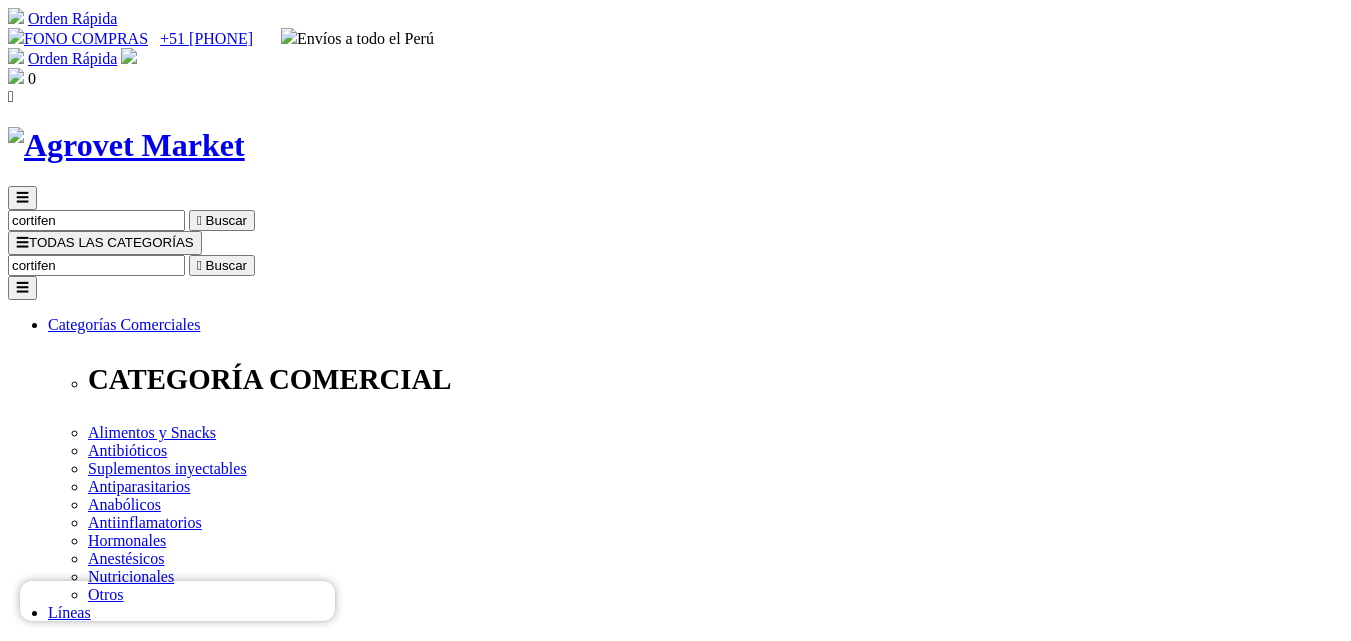 click on "cortifen" at bounding box center (96, 265) 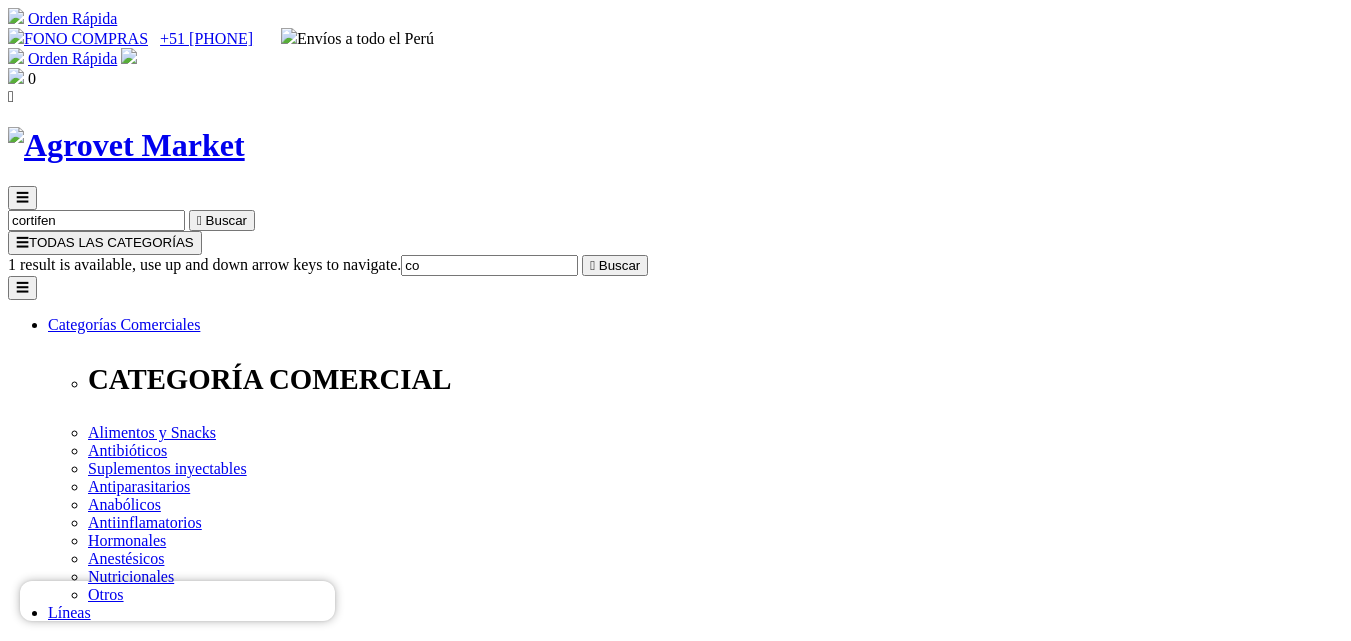 type on "c" 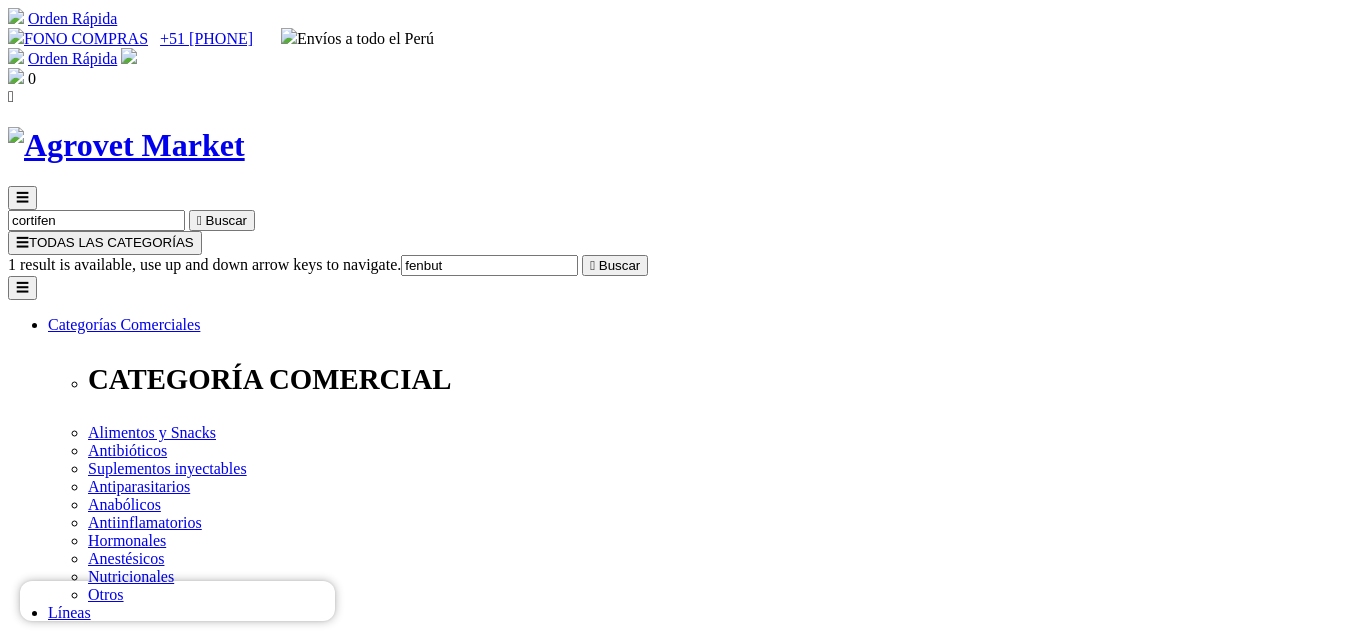type on "fenbuta" 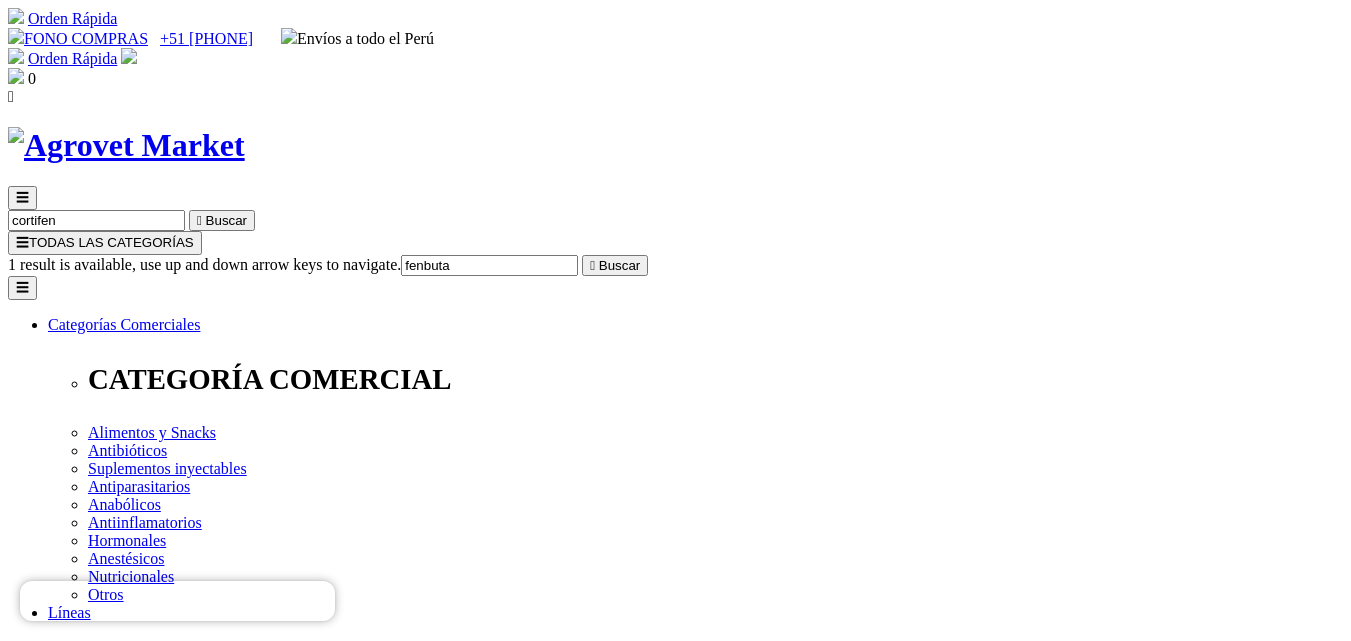 type 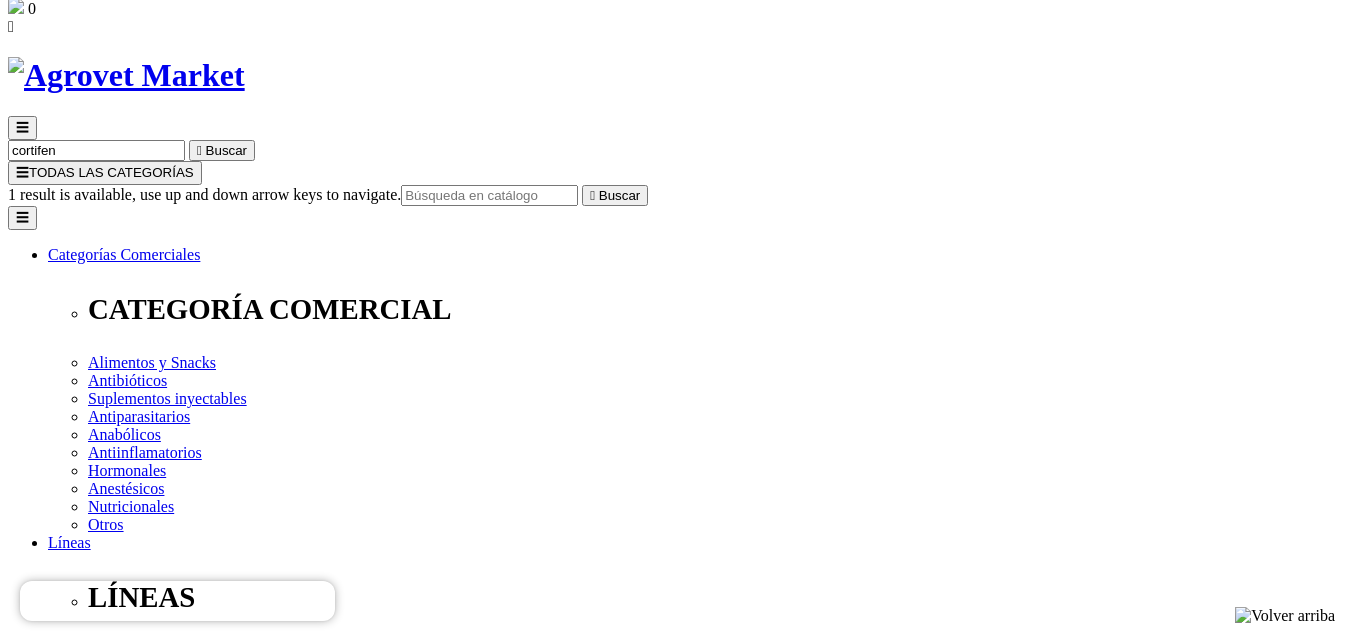 scroll, scrollTop: 100, scrollLeft: 0, axis: vertical 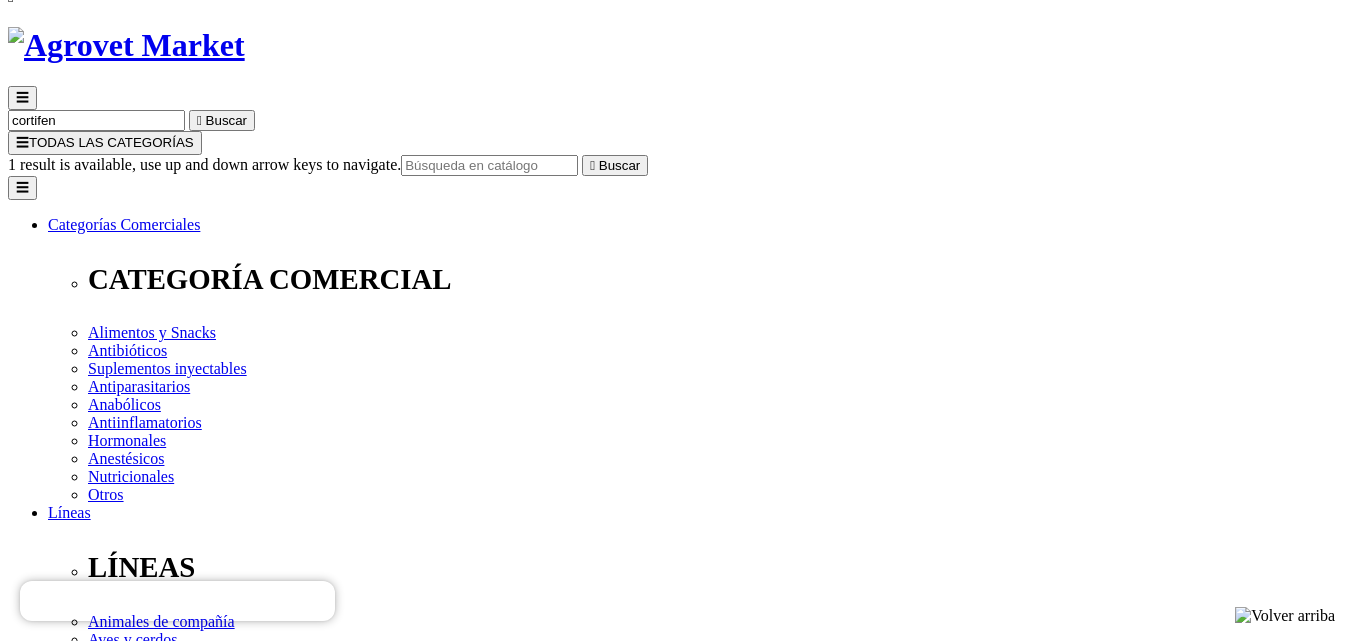click on "Fenbuta® 200" at bounding box center [103, 4250] 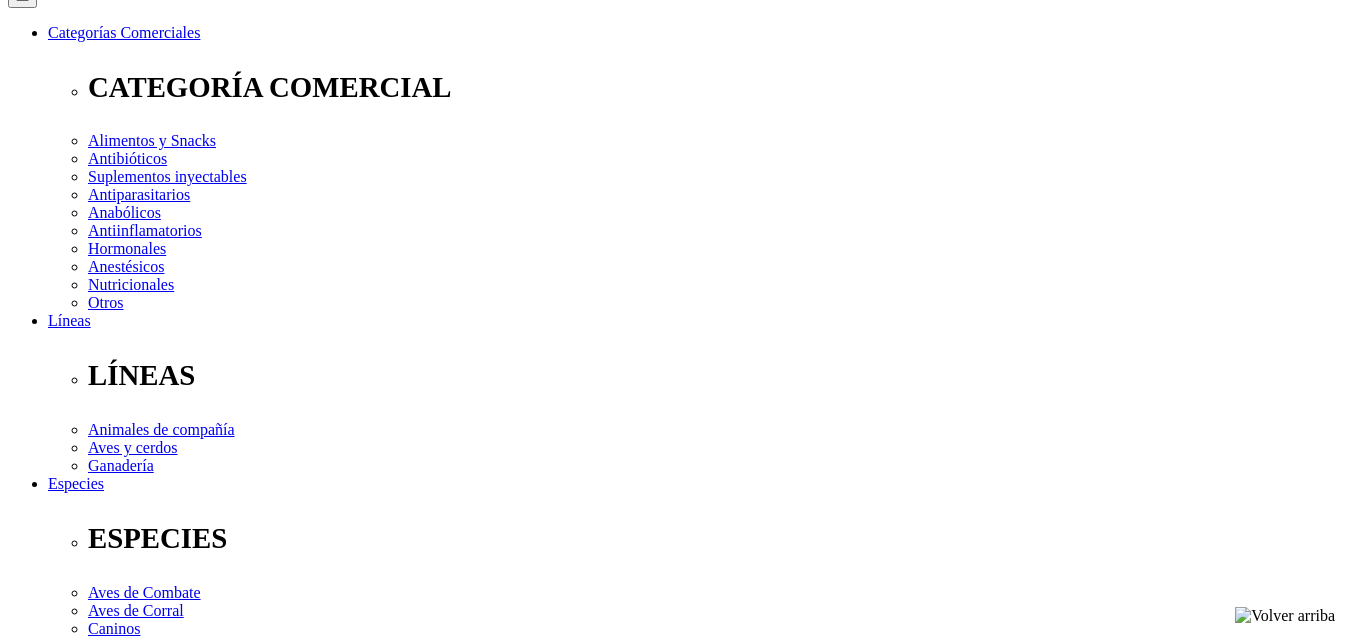 scroll, scrollTop: 0, scrollLeft: 0, axis: both 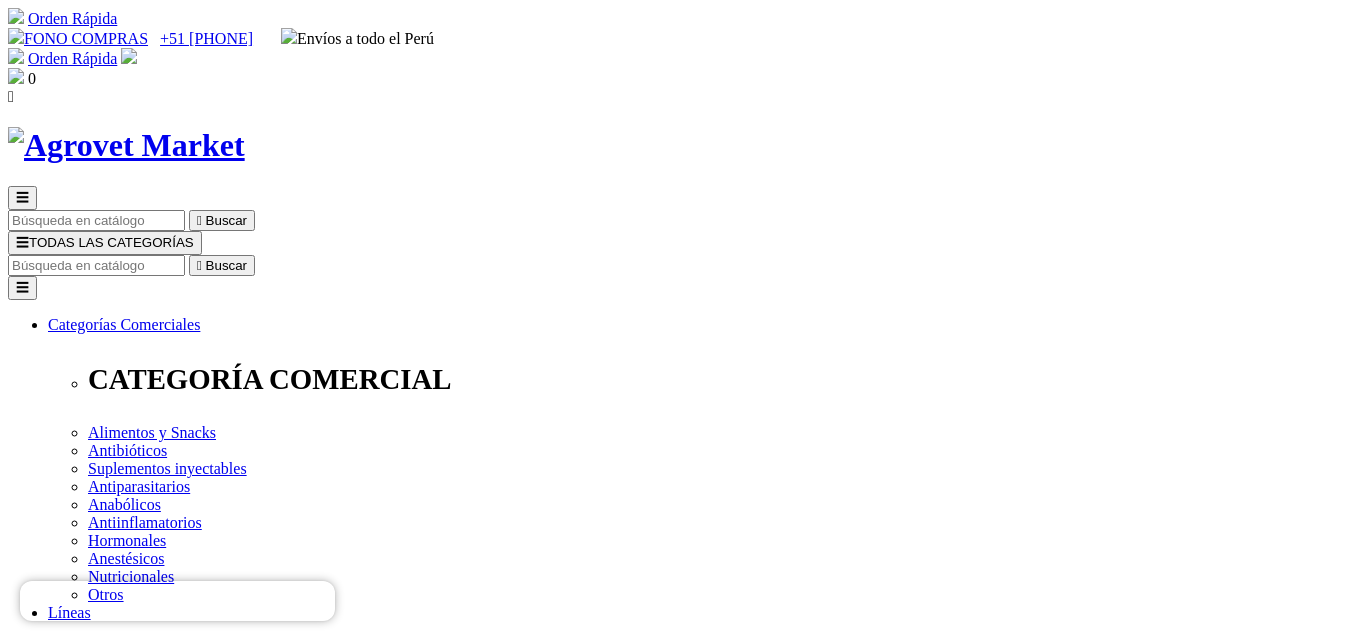 click at bounding box center [96, 265] 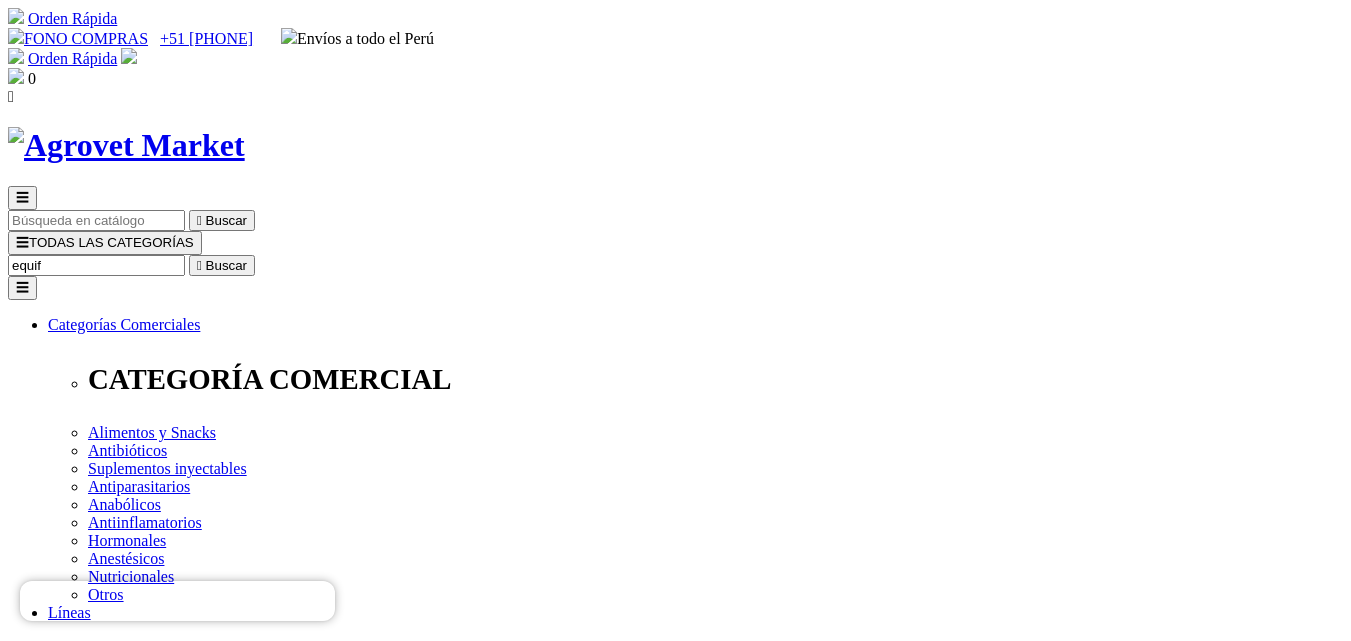 type on "equifo" 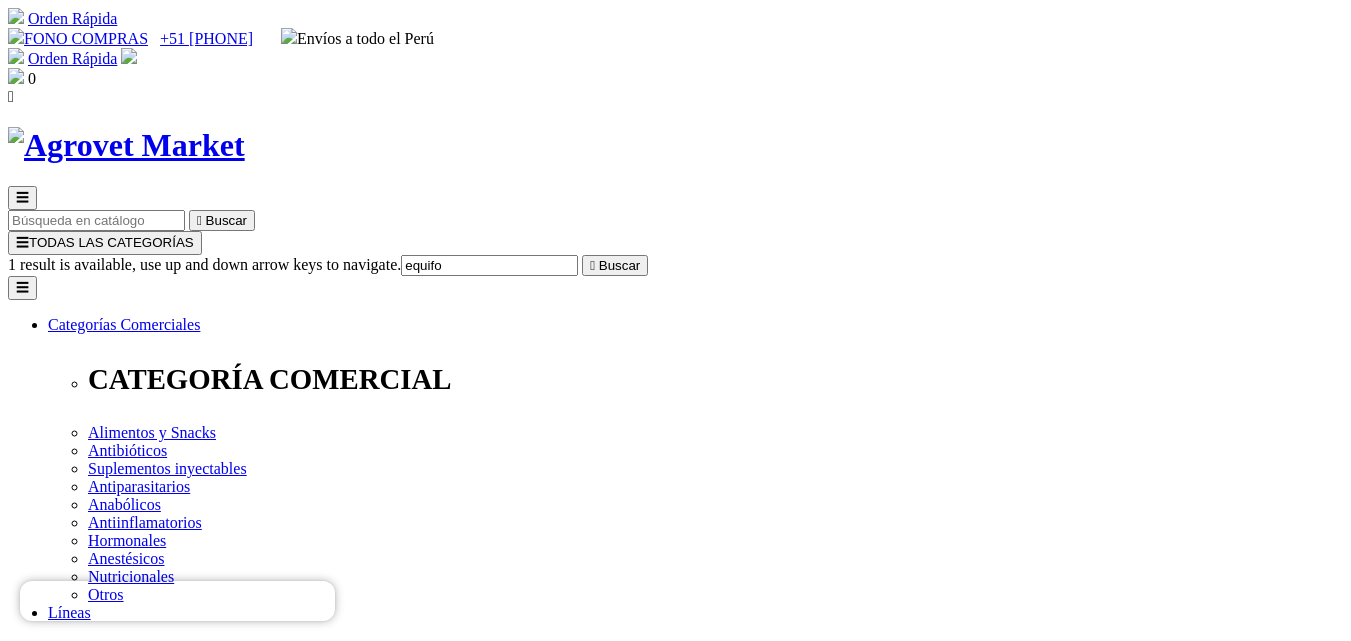 click on "Equifos® B12" at bounding box center (103, 7814) 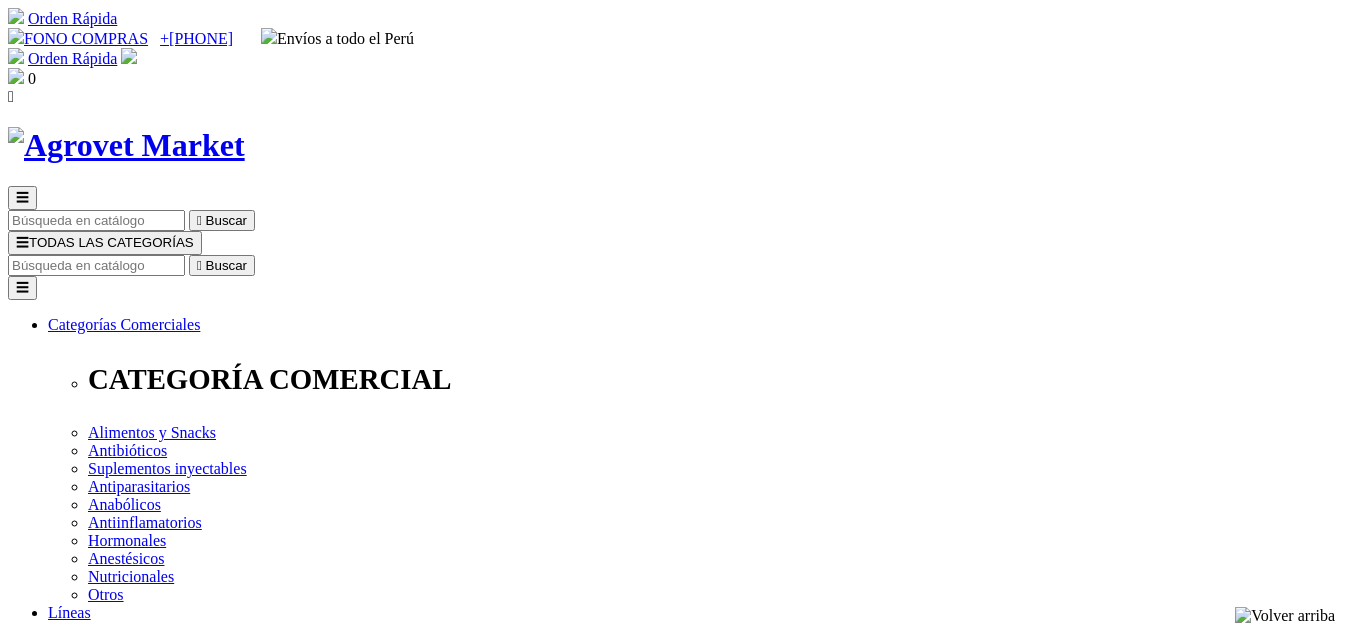 scroll, scrollTop: 0, scrollLeft: 0, axis: both 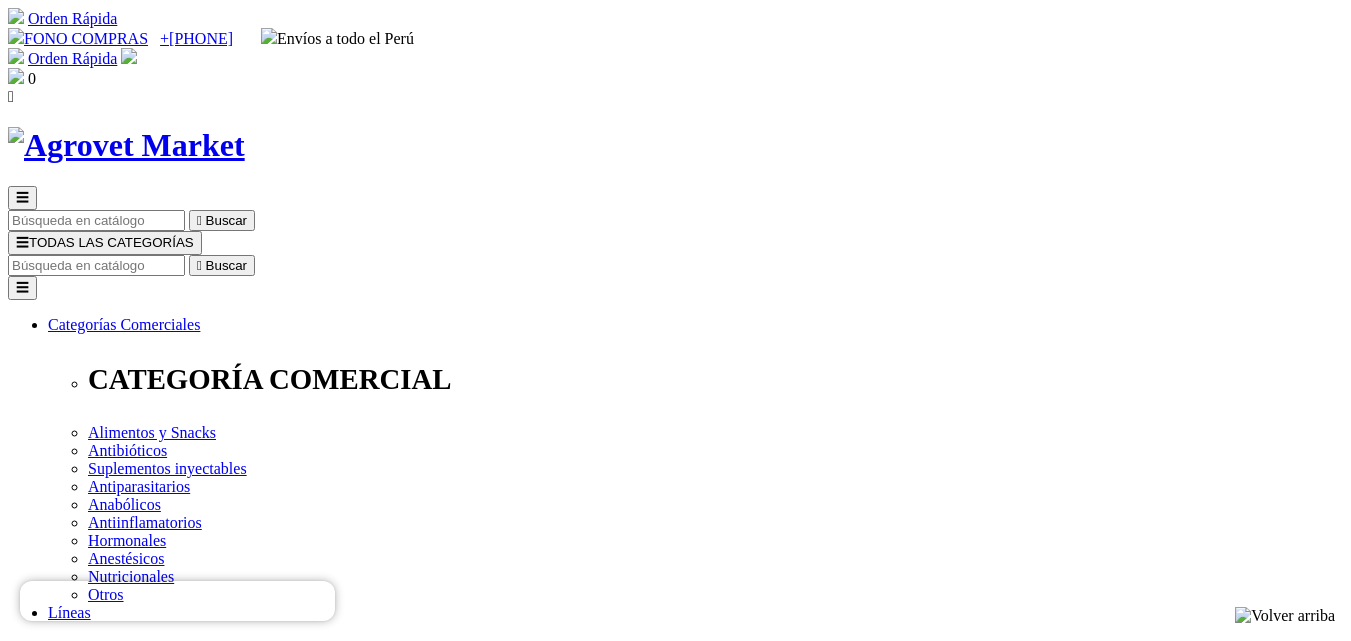 click at bounding box center (96, 265) 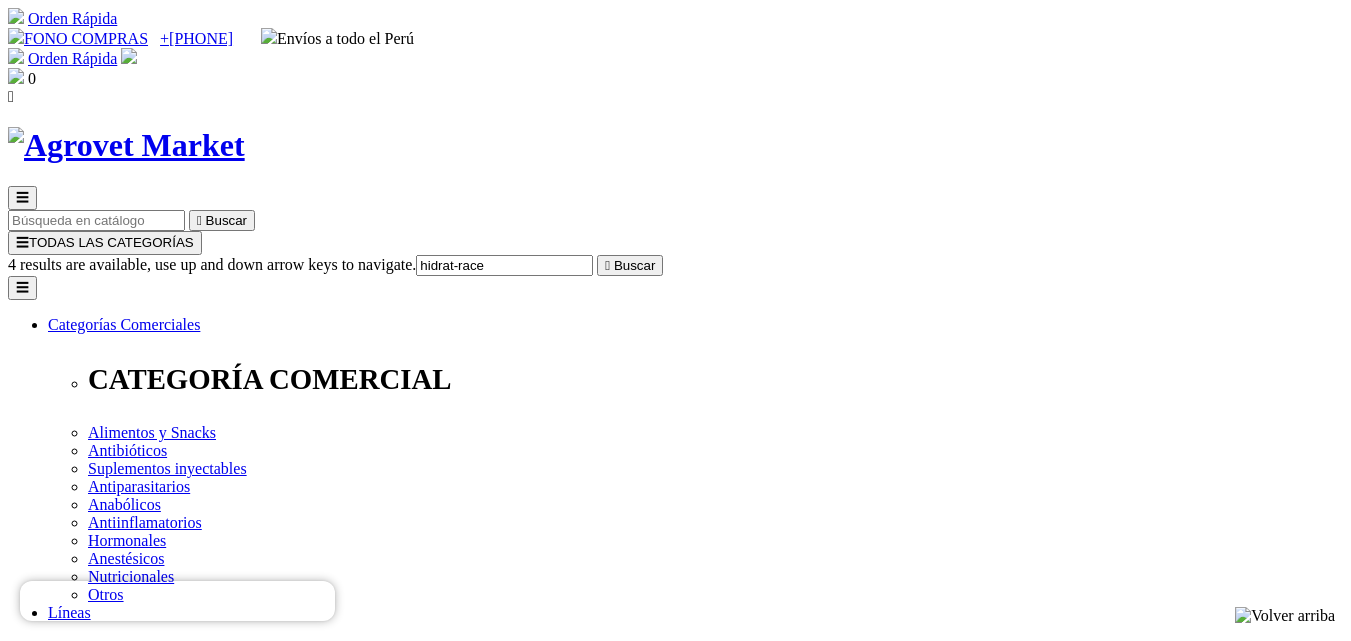 drag, startPoint x: 963, startPoint y: 104, endPoint x: 1097, endPoint y: 104, distance: 134 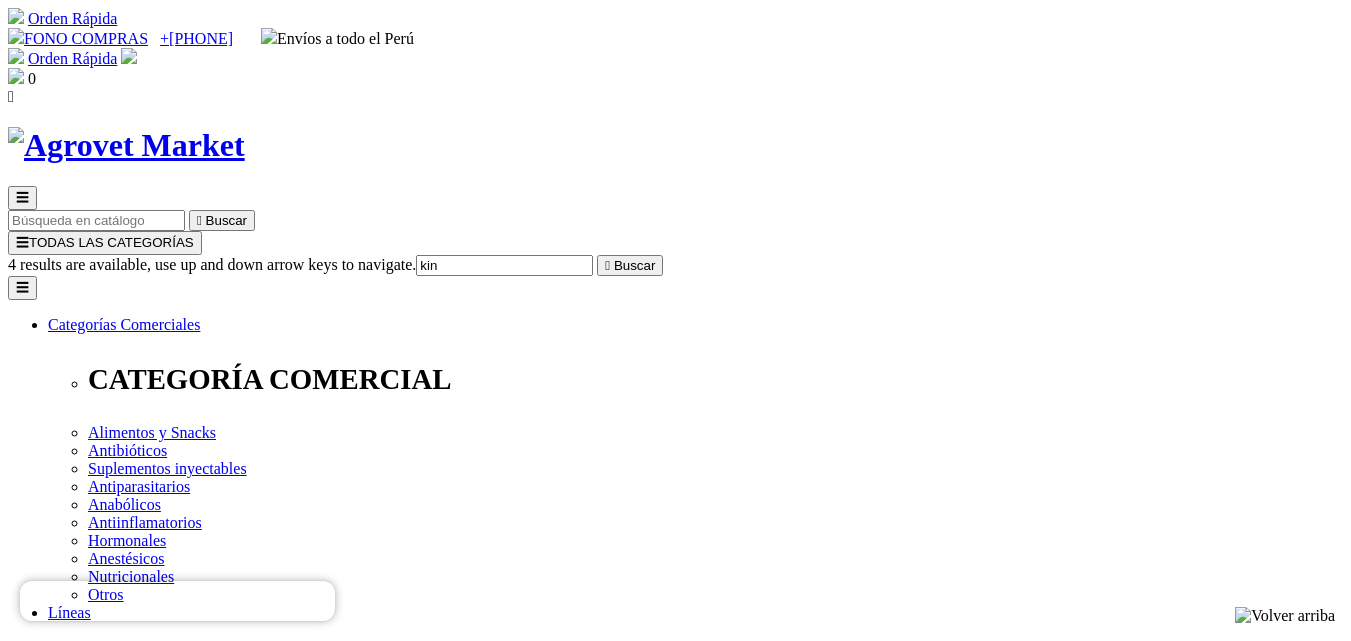 type on "kino" 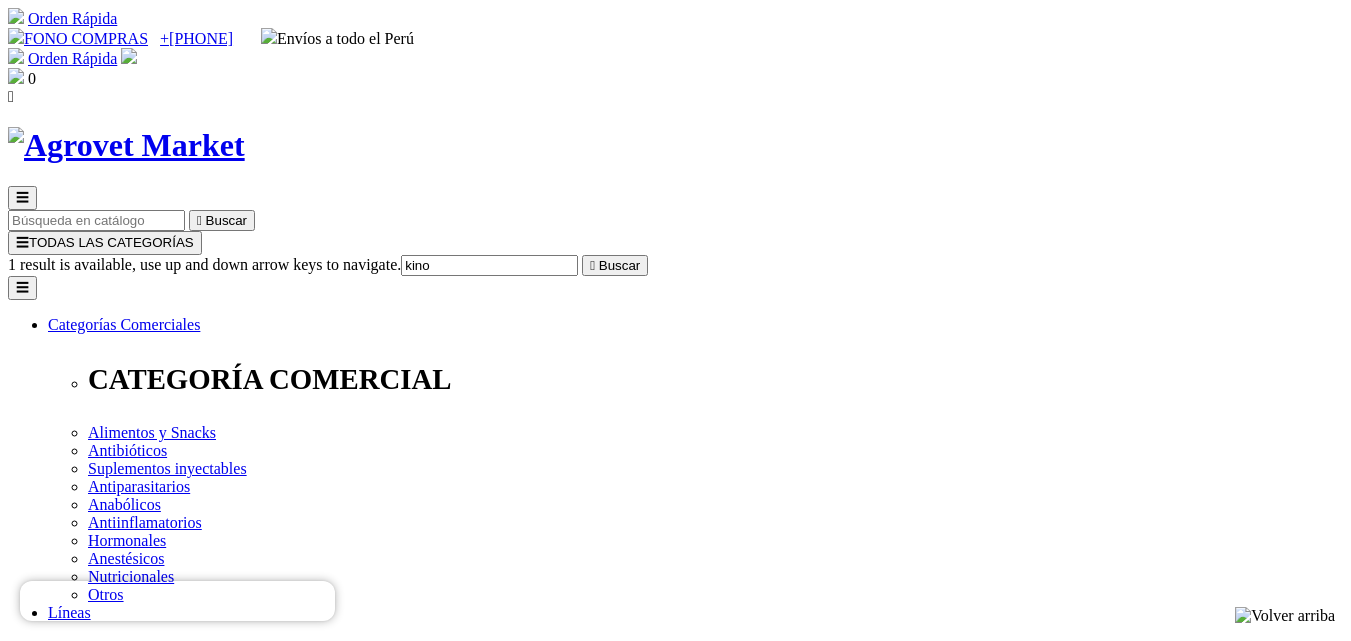 click on "Kinodyl® Se" at bounding box center (99, 7546) 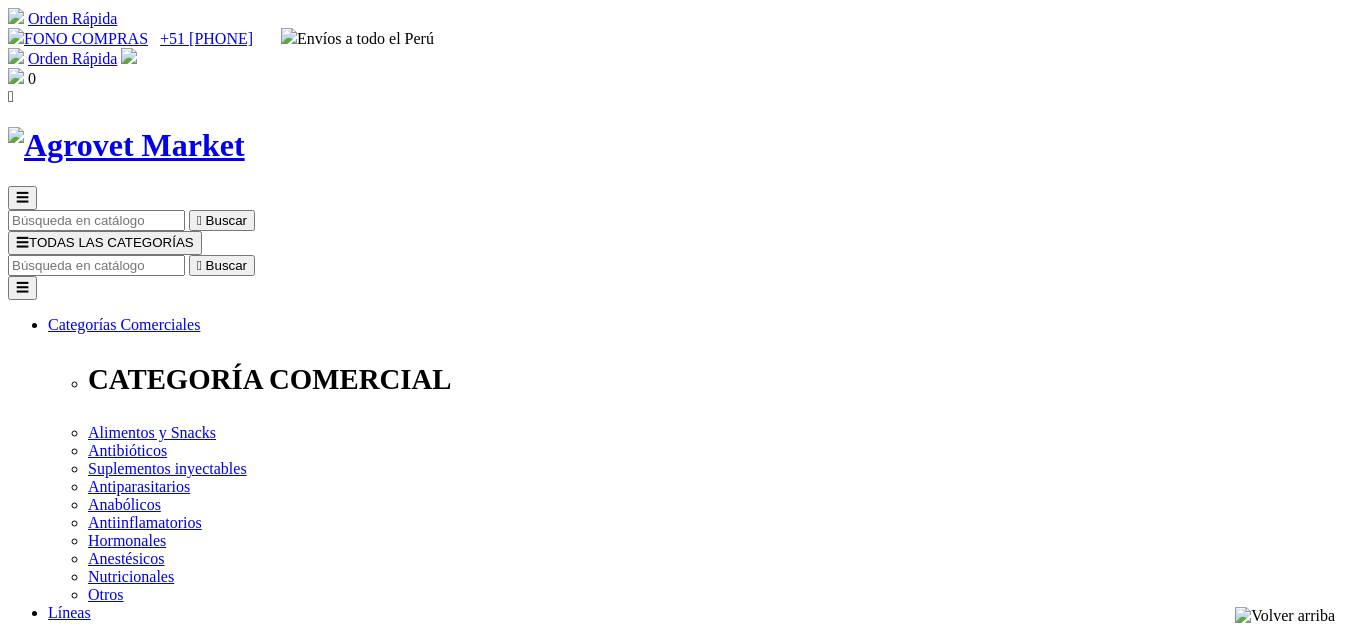 scroll, scrollTop: 0, scrollLeft: 0, axis: both 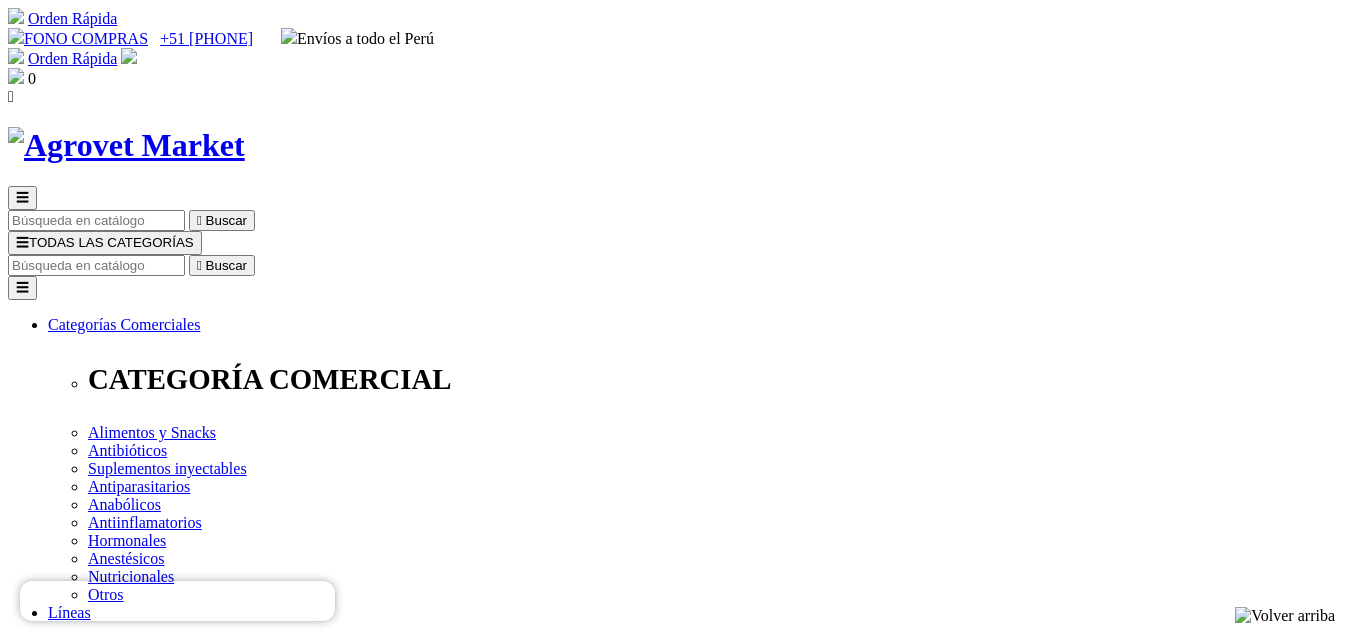 drag, startPoint x: 708, startPoint y: 262, endPoint x: 816, endPoint y: 271, distance: 108.37435 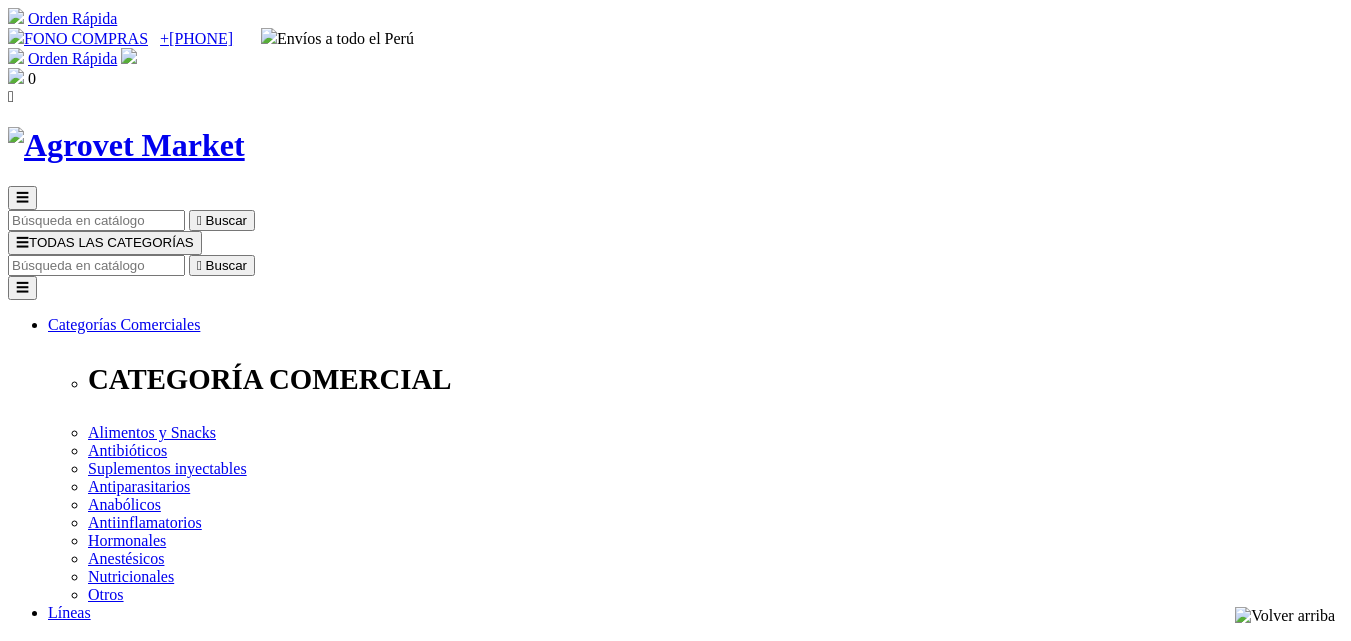 scroll, scrollTop: 0, scrollLeft: 0, axis: both 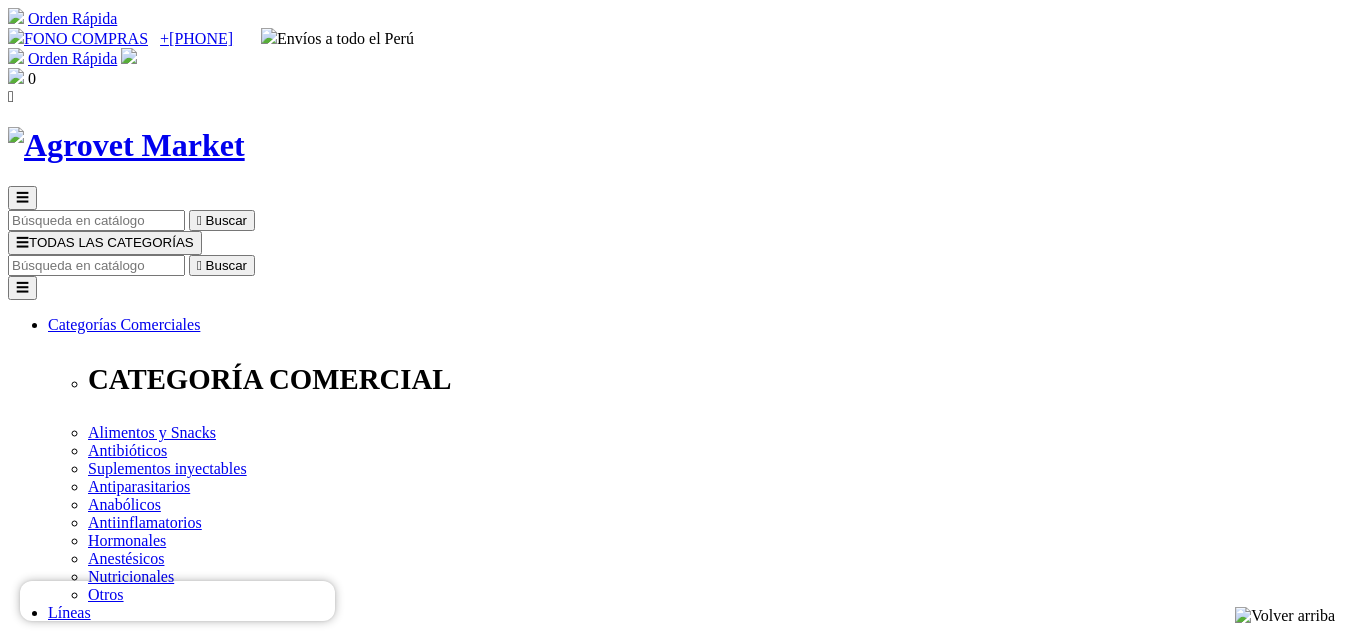 drag, startPoint x: 817, startPoint y: 264, endPoint x: 685, endPoint y: 265, distance: 132.00378 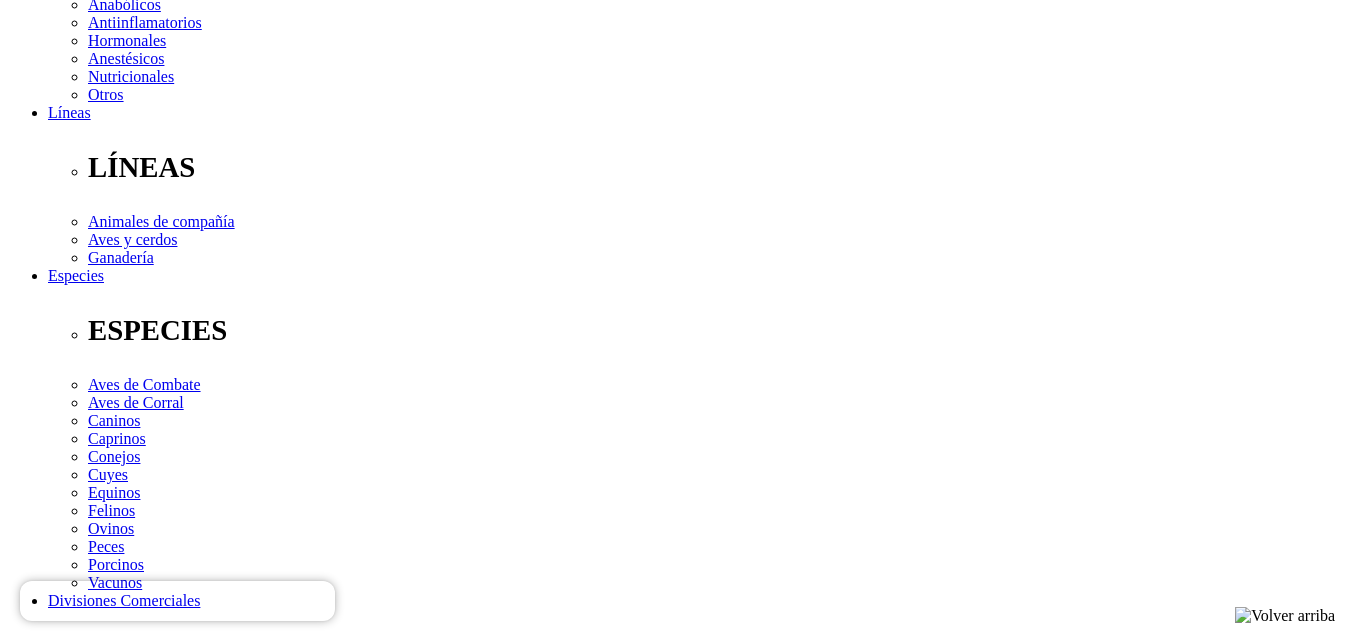 scroll, scrollTop: 0, scrollLeft: 0, axis: both 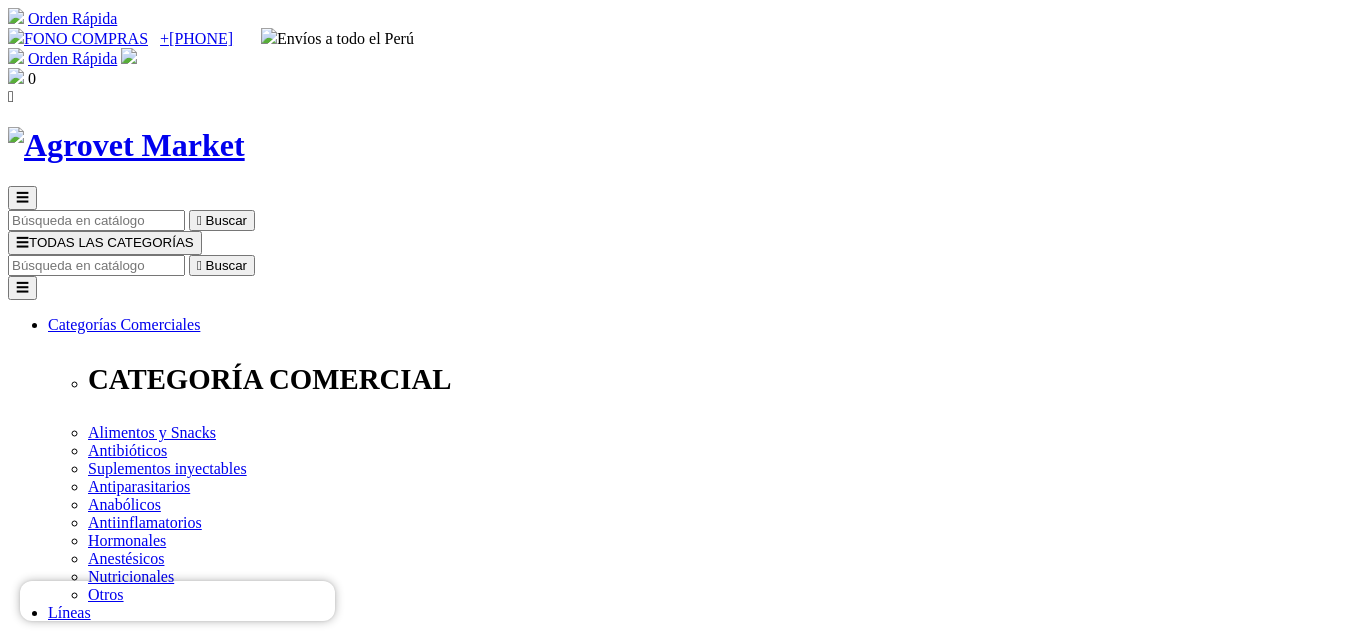 click at bounding box center [96, 265] 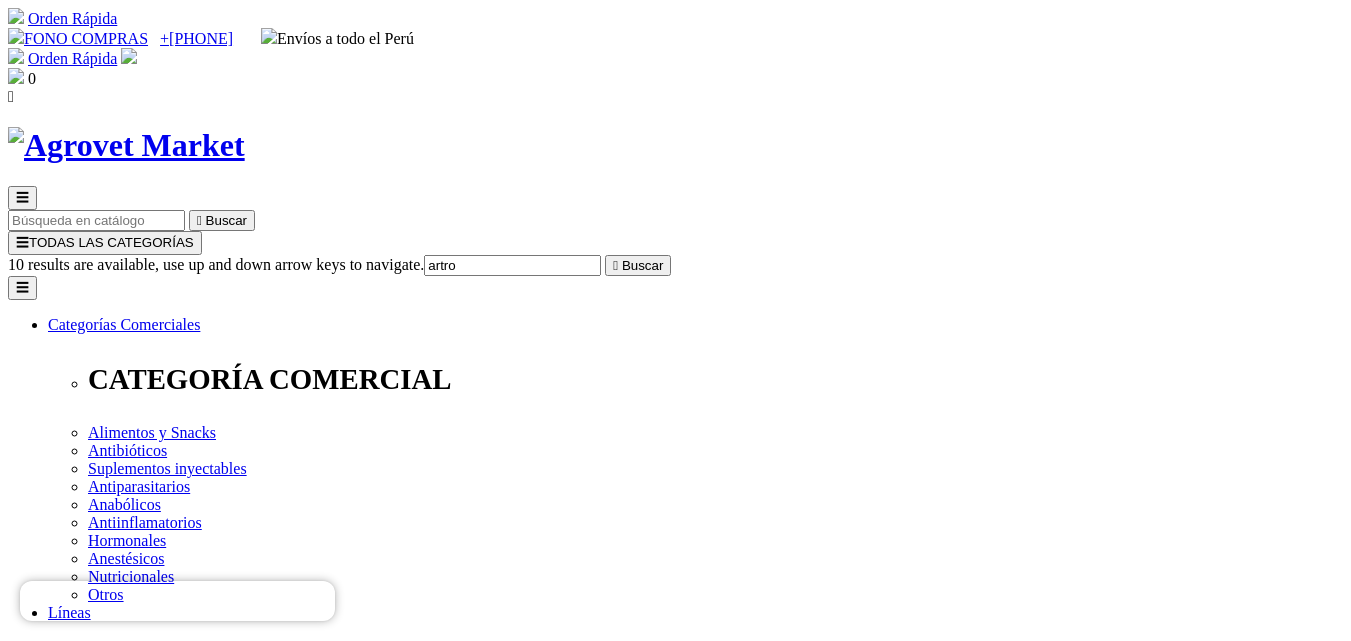 type on "artros" 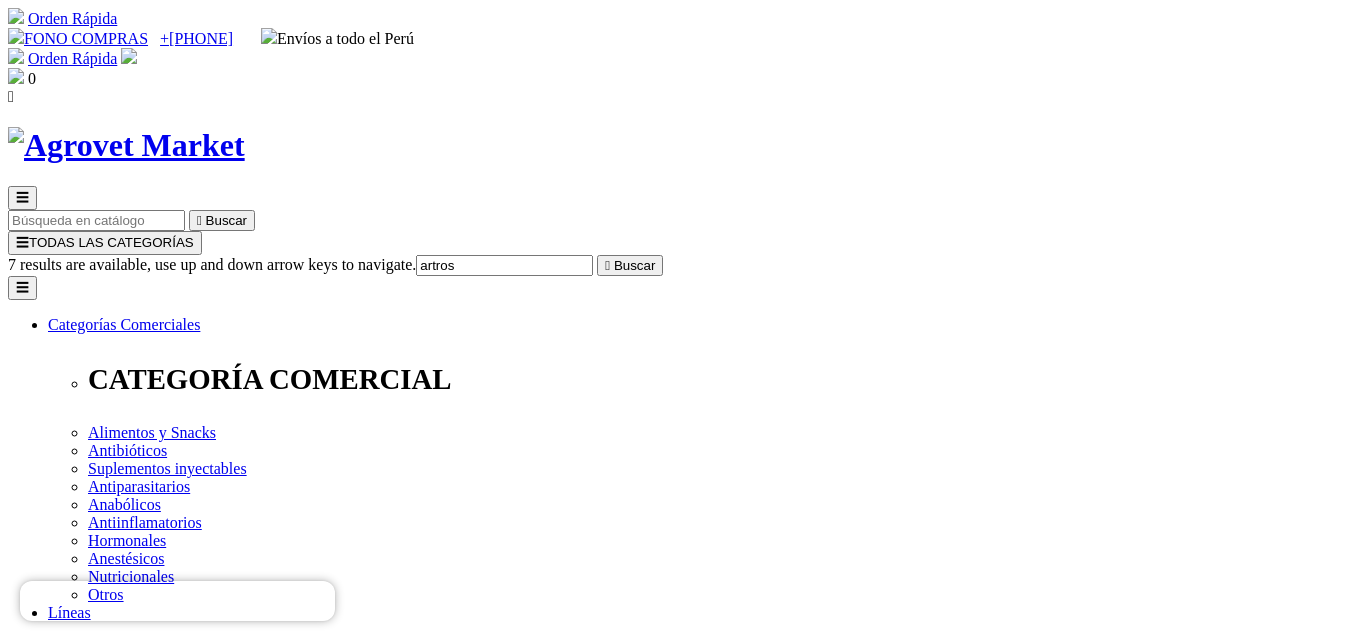 click on "Artrosequin®" at bounding box center [101, 7600] 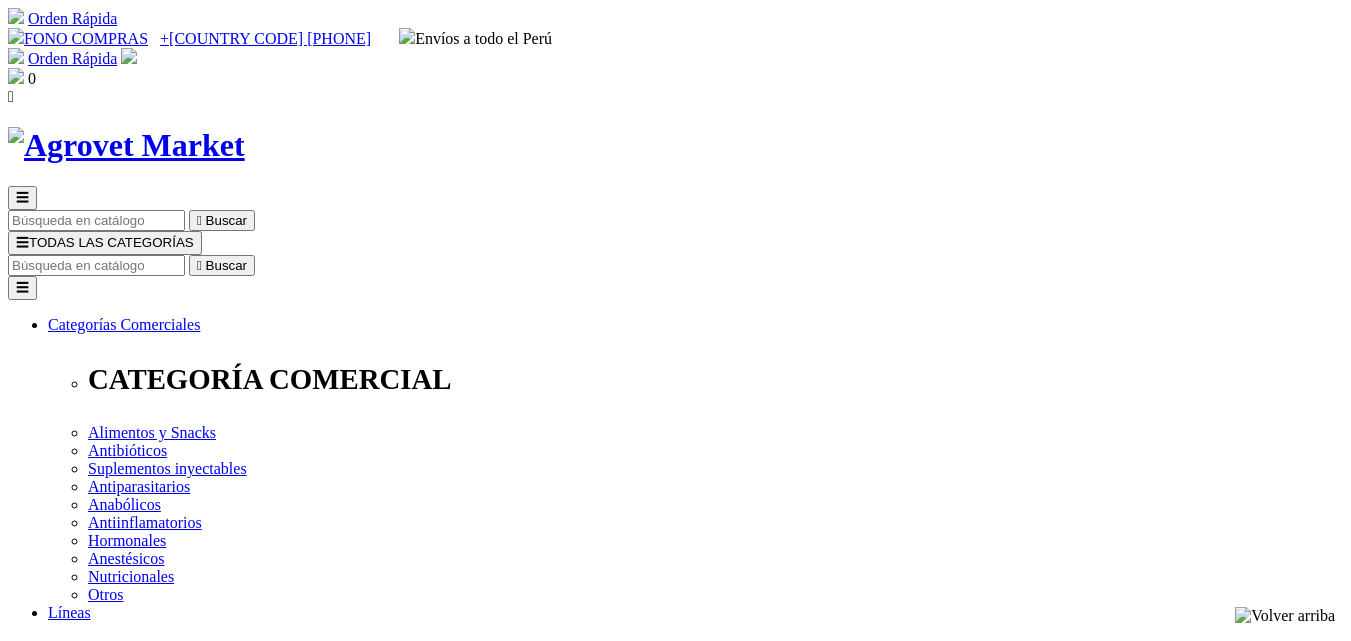 scroll, scrollTop: 0, scrollLeft: 0, axis: both 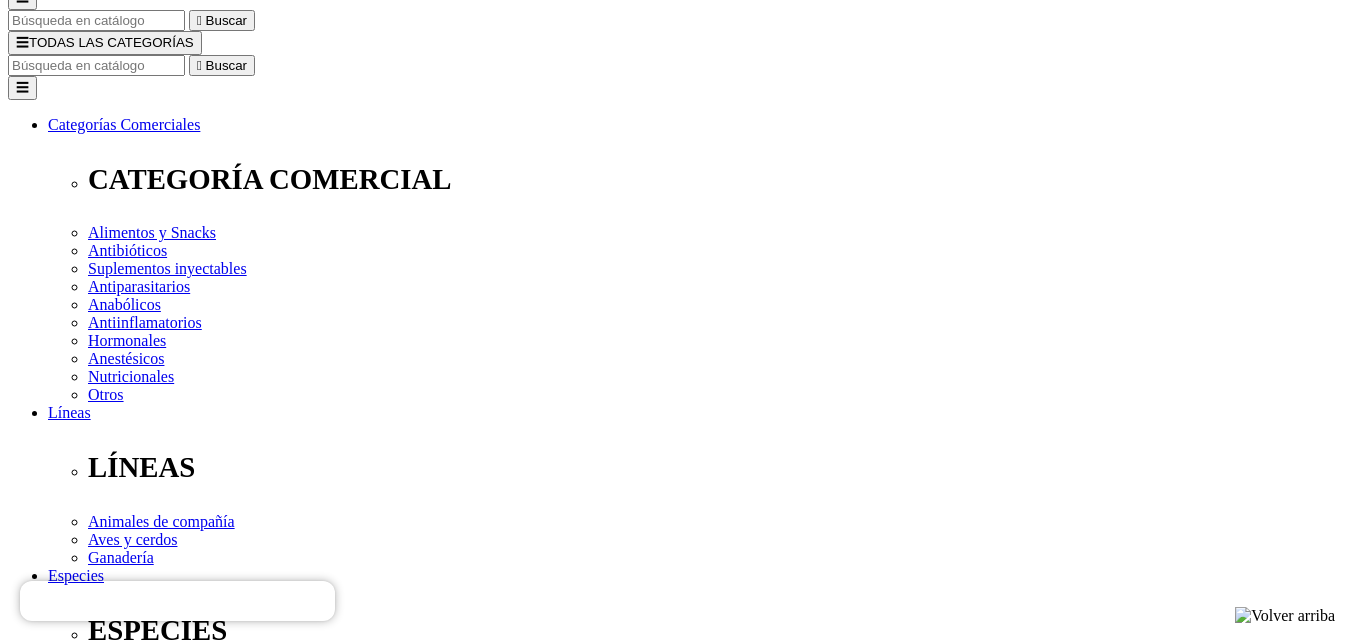 drag, startPoint x: 826, startPoint y: 54, endPoint x: 692, endPoint y: 58, distance: 134.0597 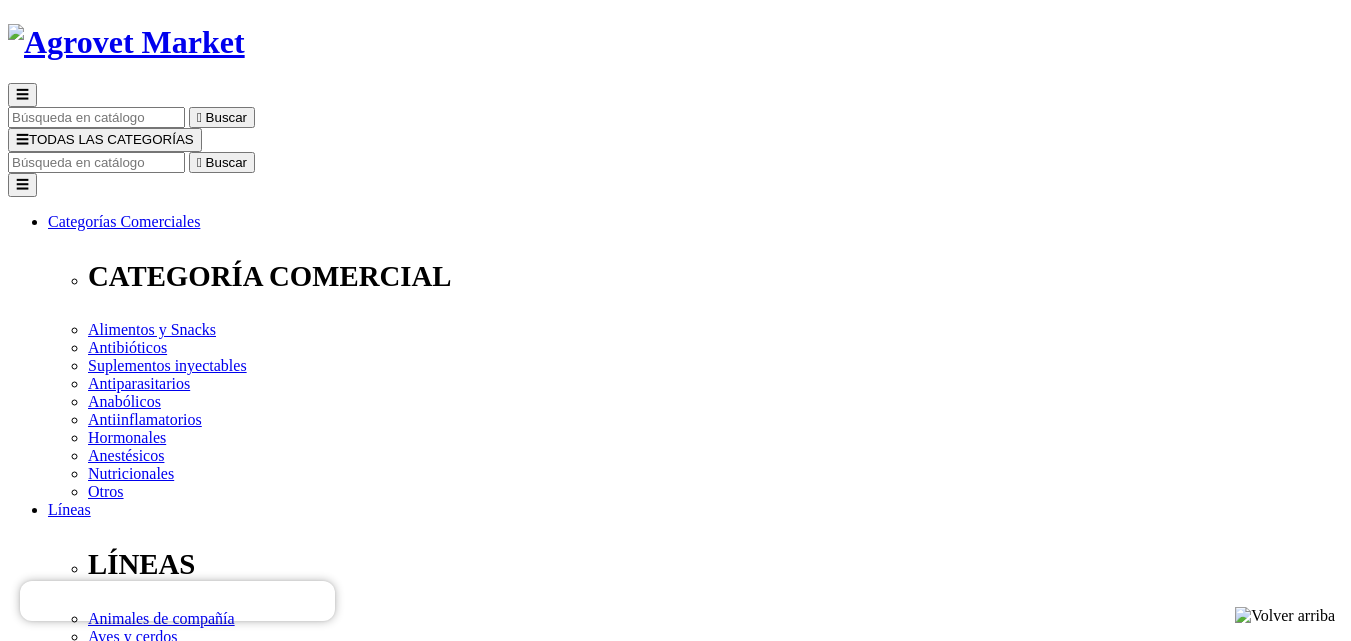 scroll, scrollTop: 0, scrollLeft: 0, axis: both 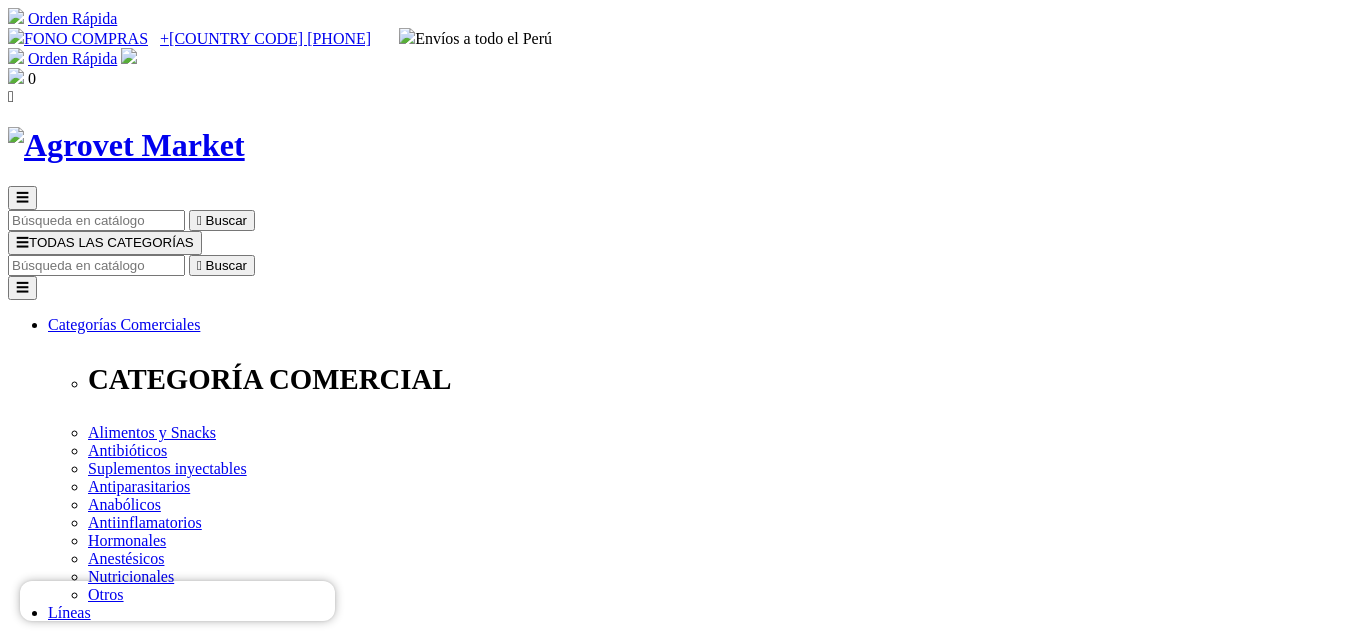 click at bounding box center [96, 265] 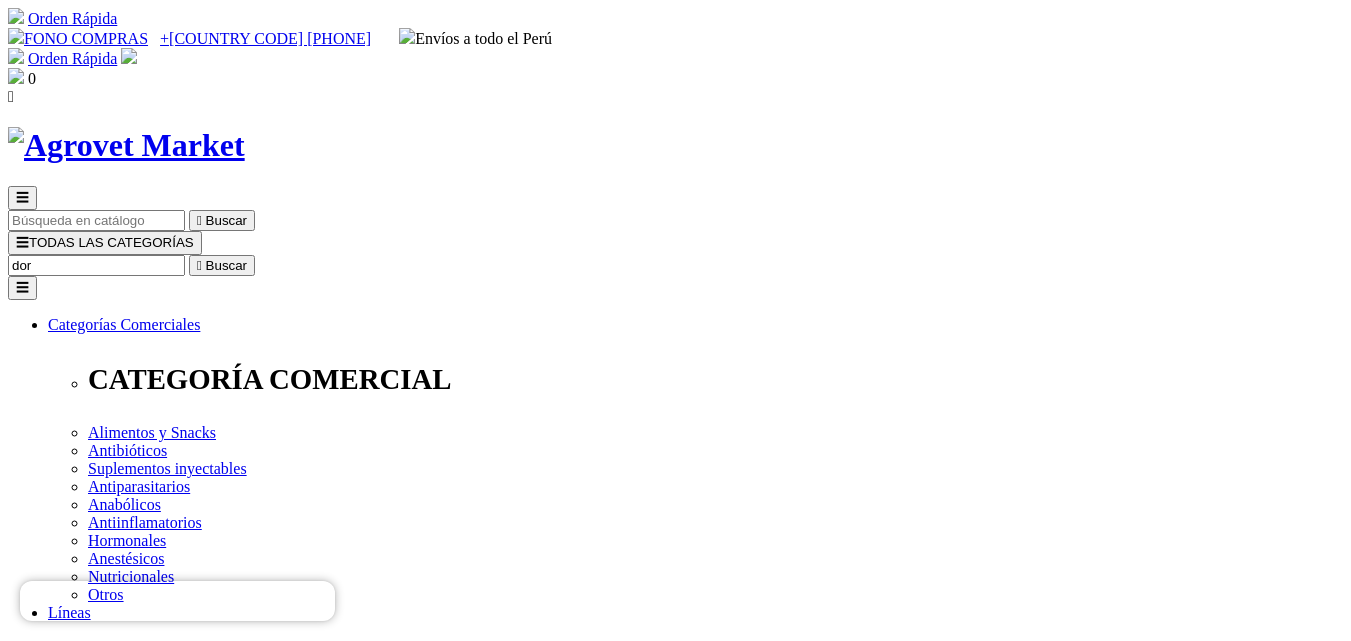 type on "dora" 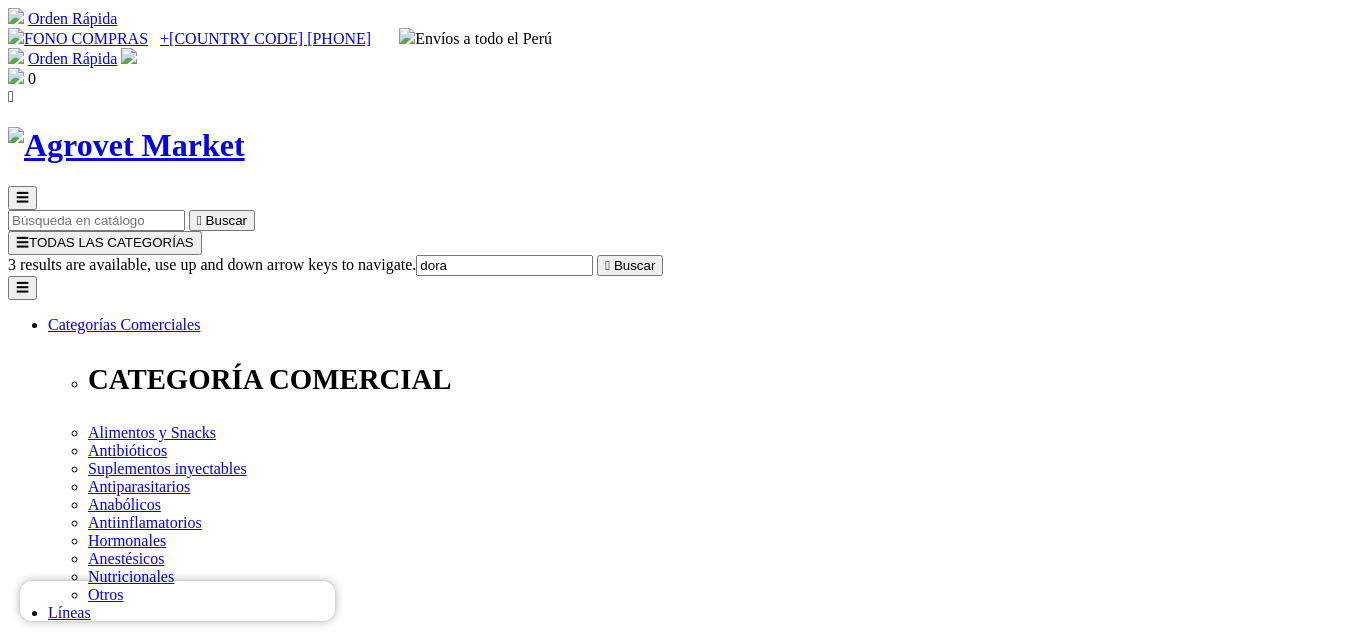 click on ">  doraQuest® l.a." at bounding box center (103, 7551) 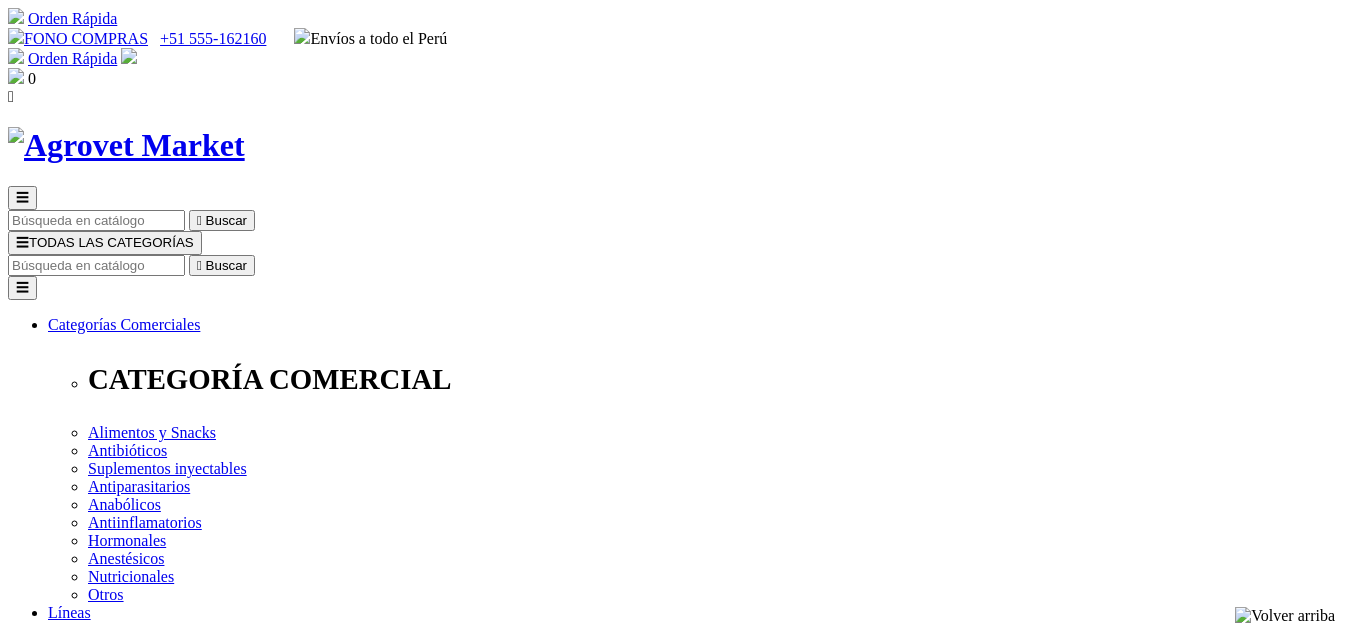 scroll, scrollTop: 0, scrollLeft: 0, axis: both 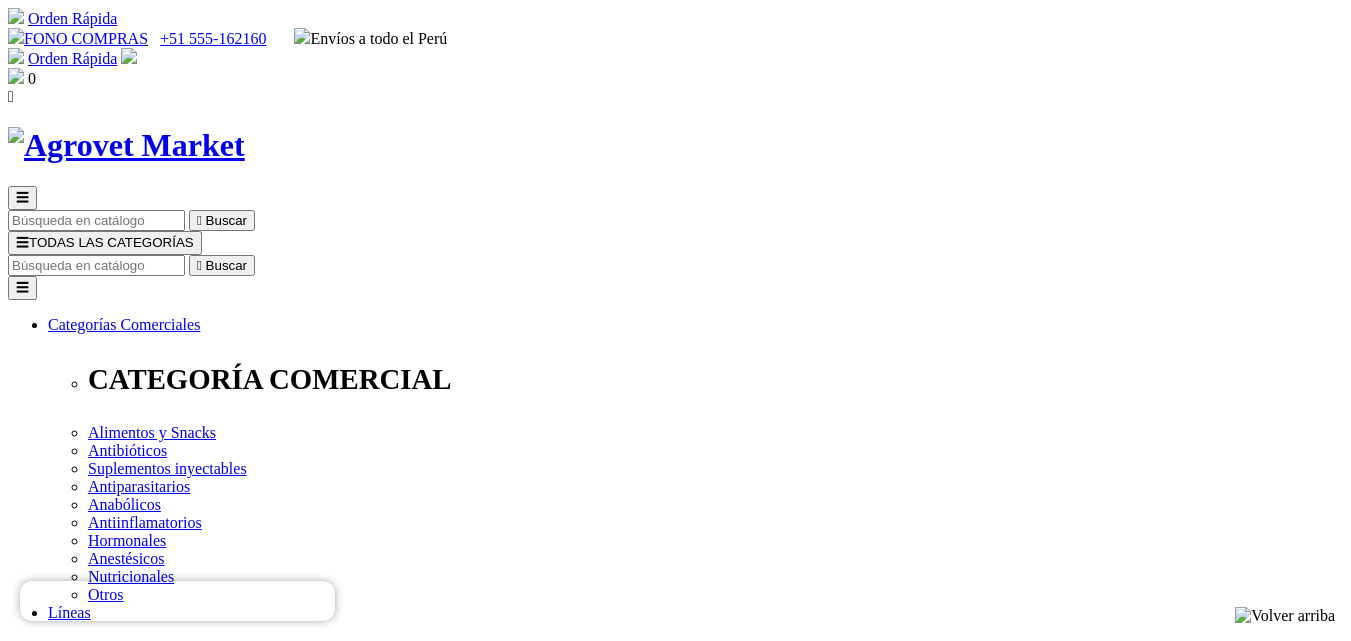 click at bounding box center (96, 265) 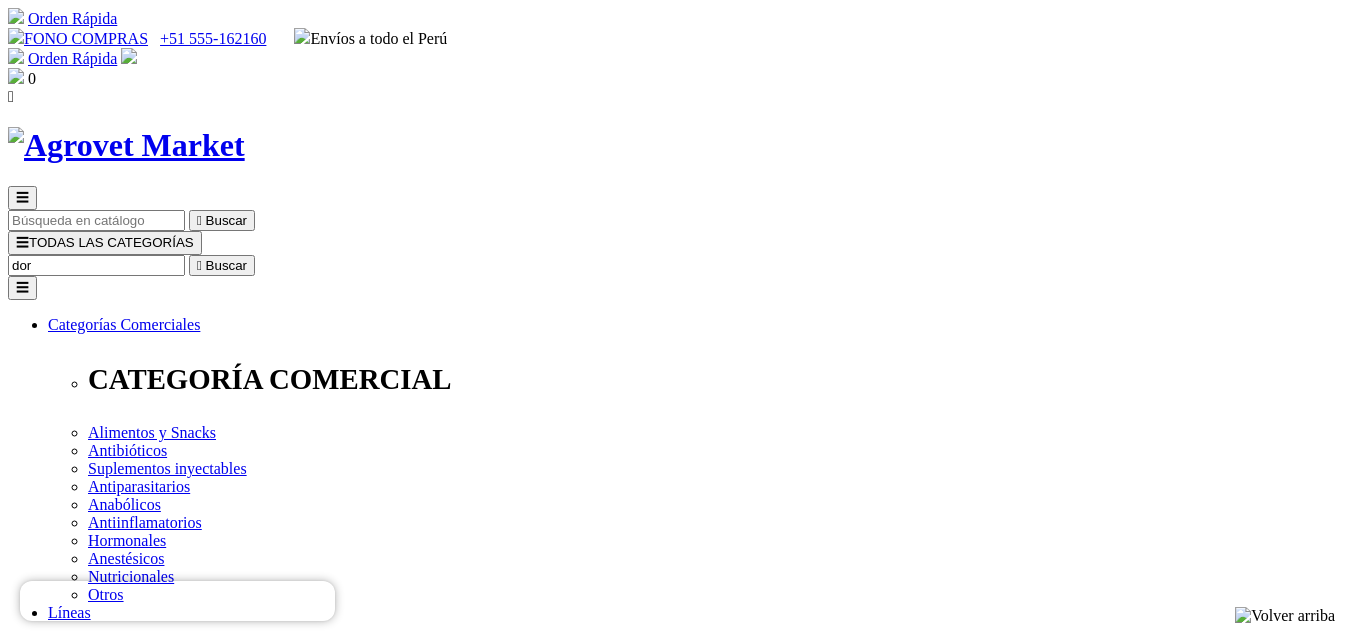 type on "dora" 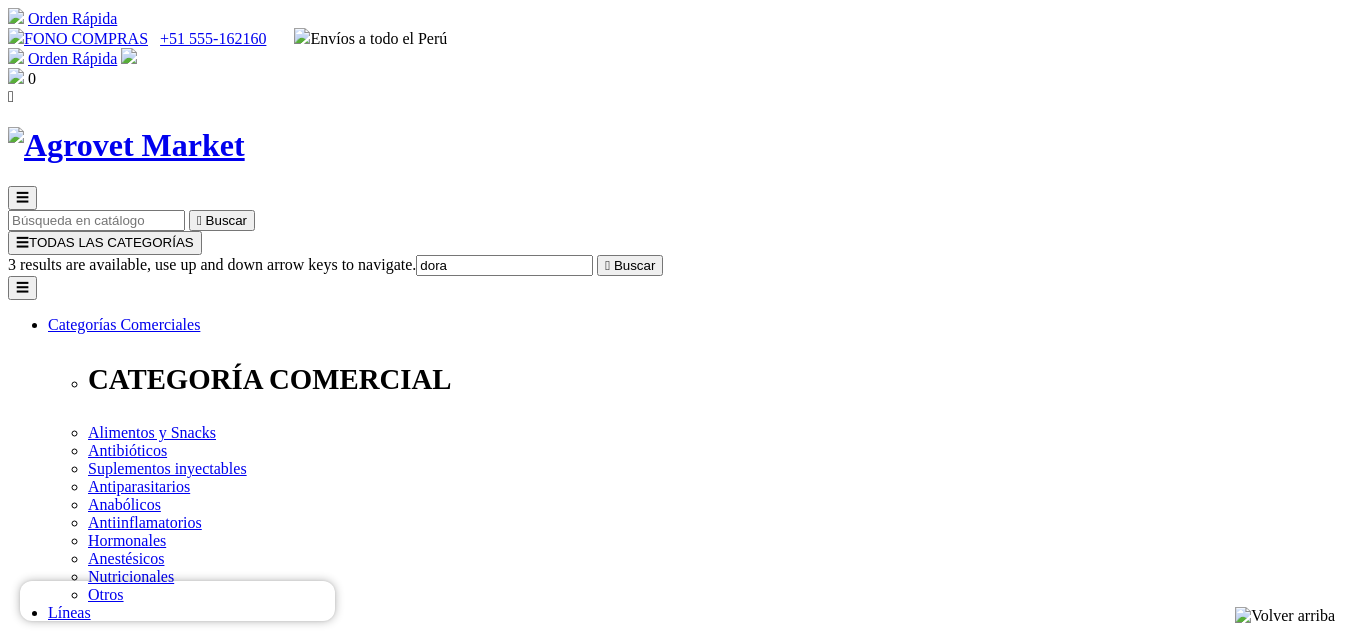 click on ">  doraQuest® duo" at bounding box center (105, 7583) 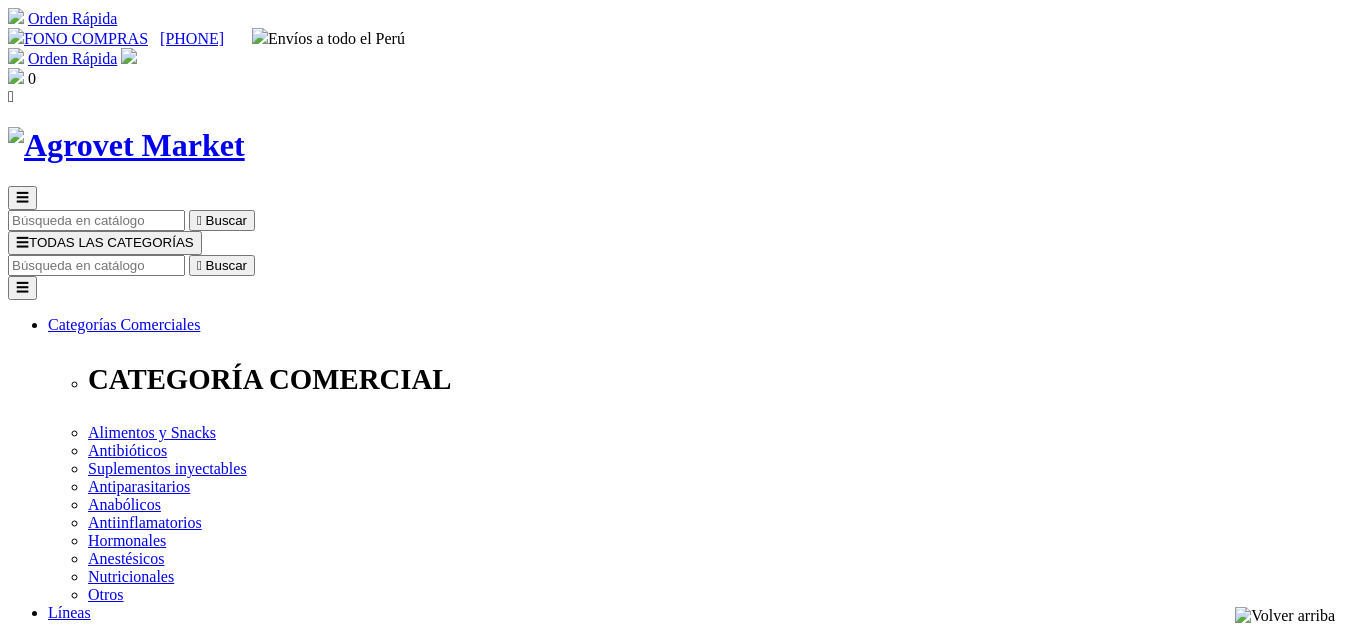 scroll, scrollTop: 0, scrollLeft: 0, axis: both 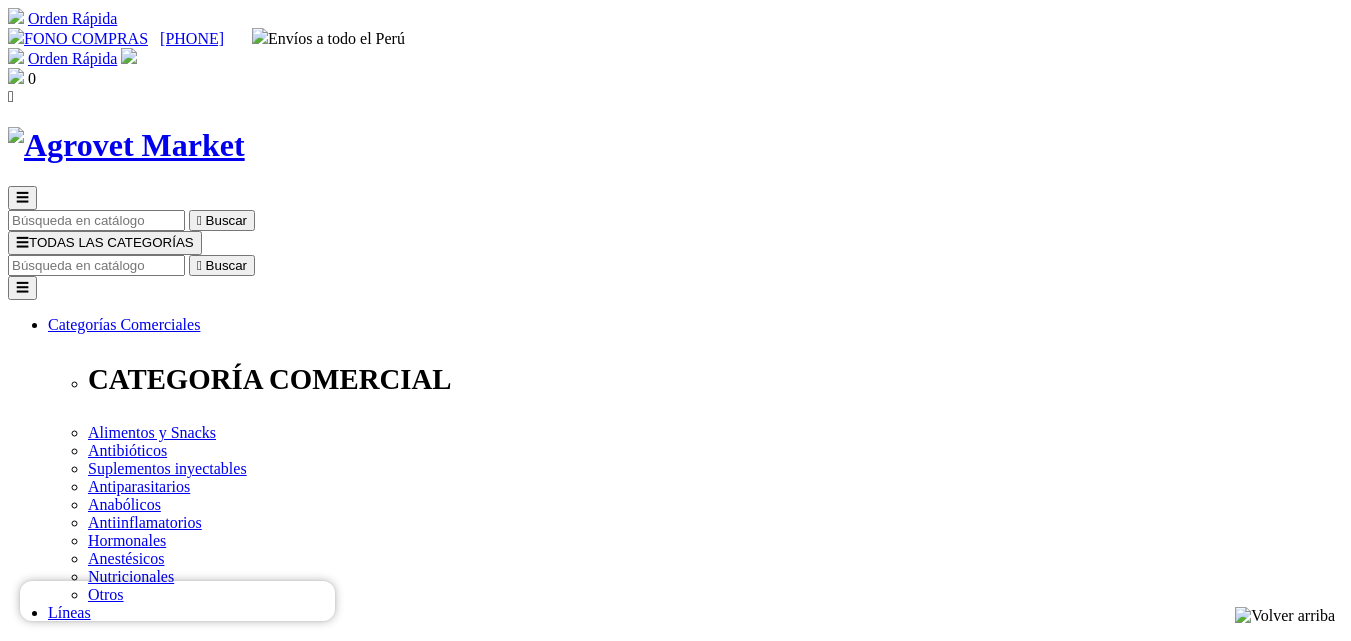 drag, startPoint x: 875, startPoint y: 270, endPoint x: 692, endPoint y: 265, distance: 183.0683 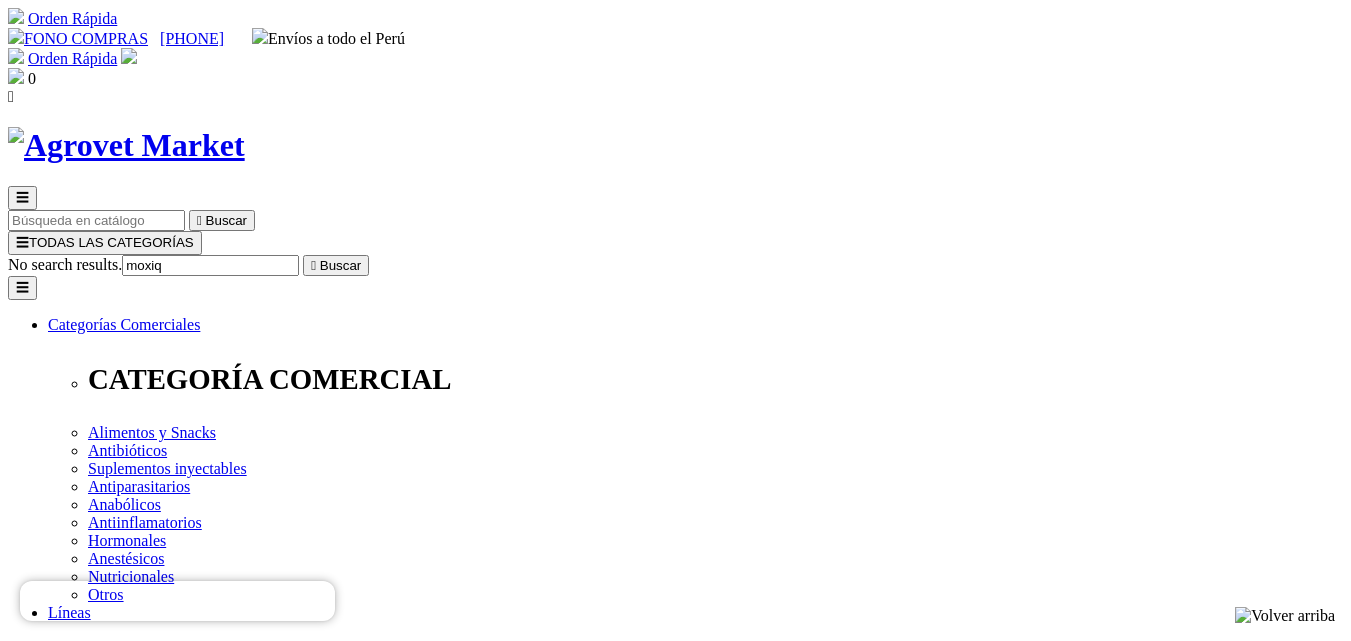 click on "moxiq" at bounding box center [210, 265] 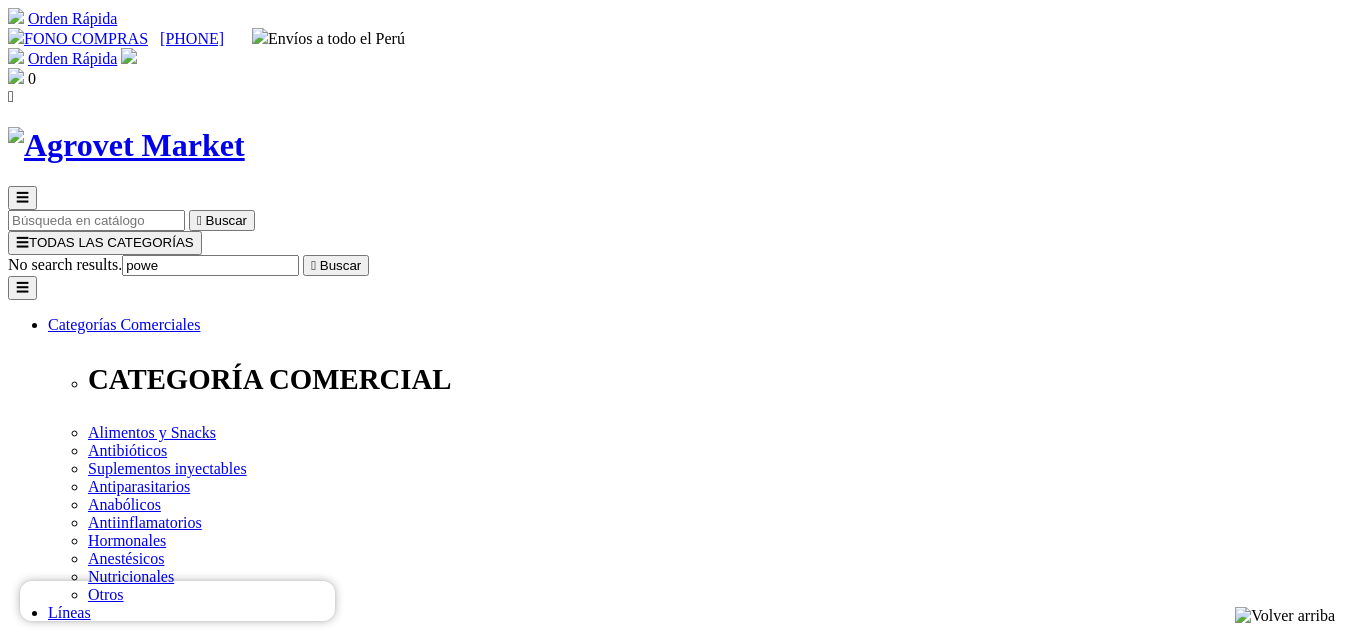 type on "power" 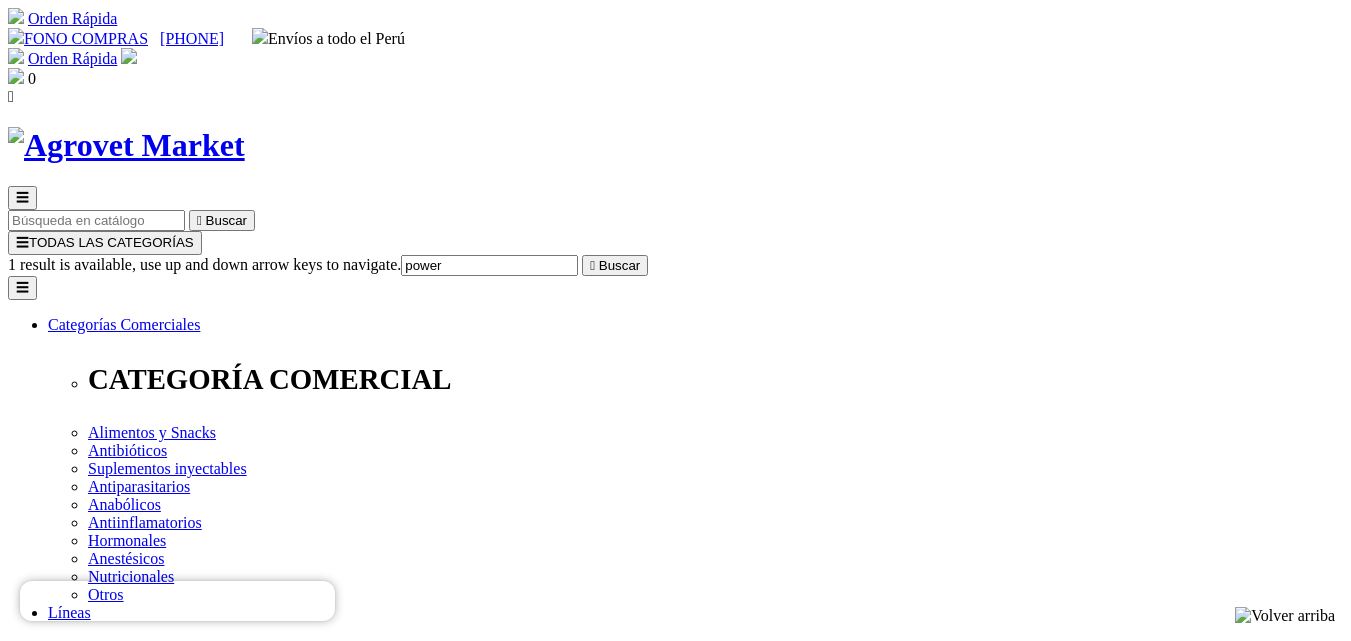 click on ">  powerQuest®" at bounding box center [97, 7500] 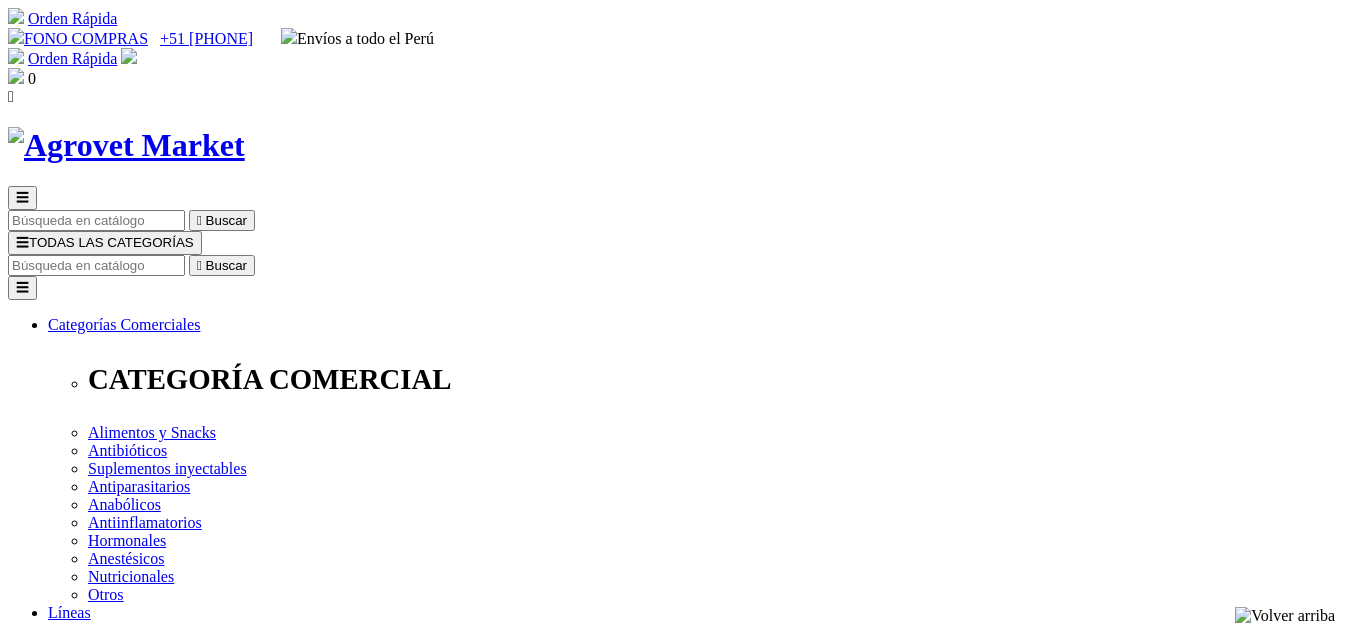scroll, scrollTop: 0, scrollLeft: 0, axis: both 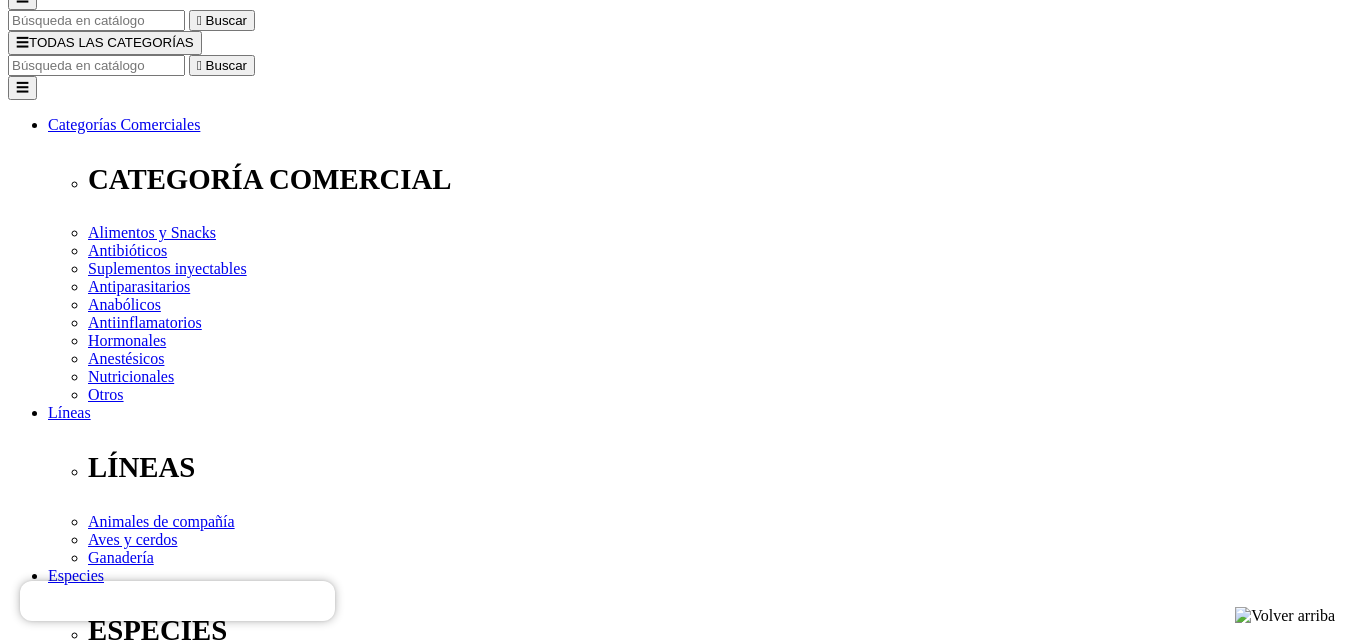 click on "Categoria Comercial" at bounding box center (114, 2000) 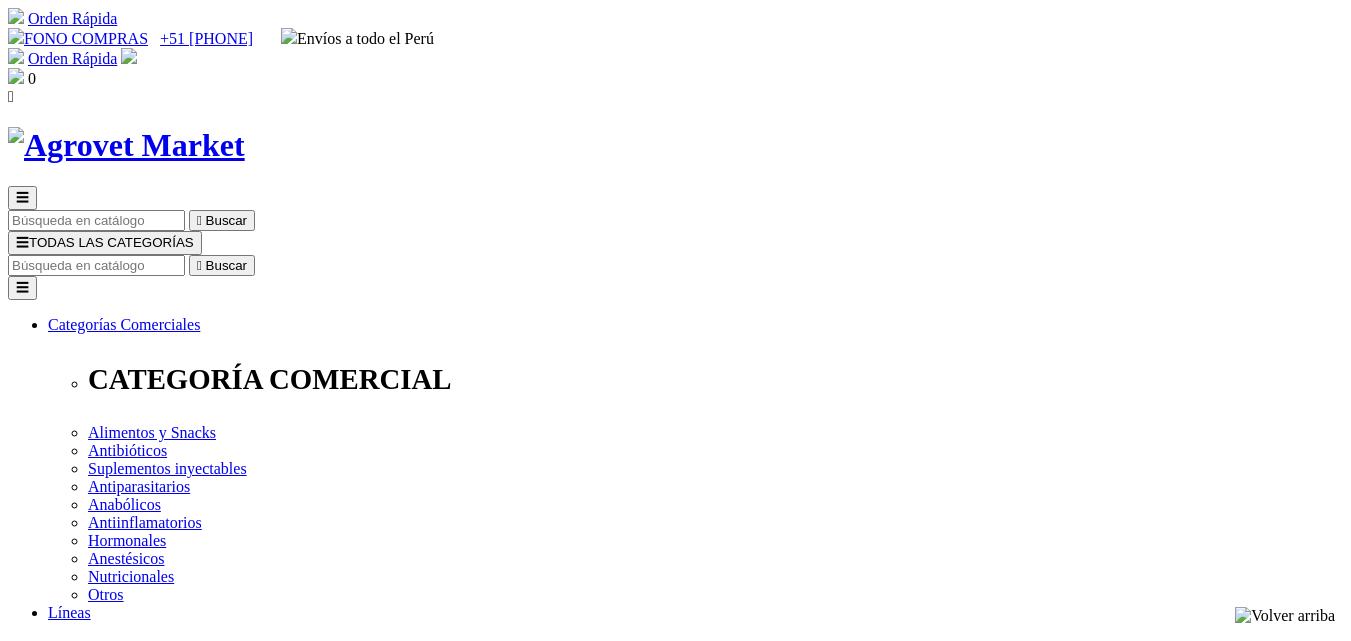 scroll, scrollTop: 0, scrollLeft: 0, axis: both 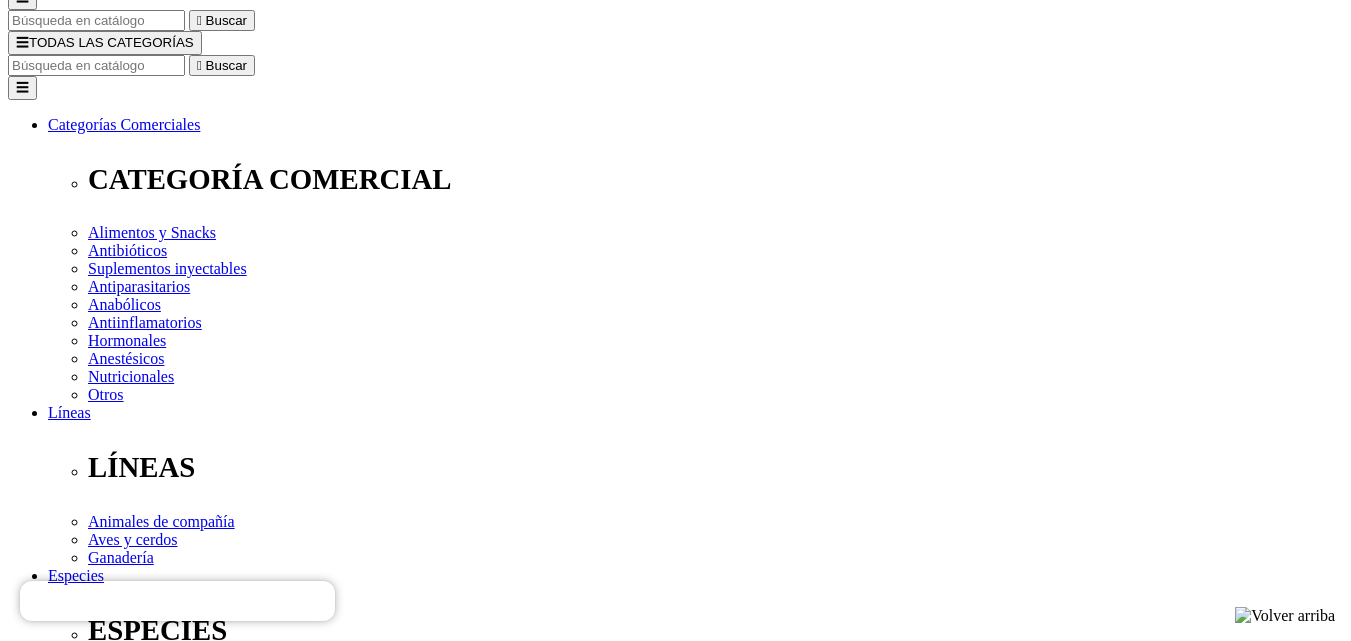 drag, startPoint x: 833, startPoint y: 63, endPoint x: 708, endPoint y: 65, distance: 125.016 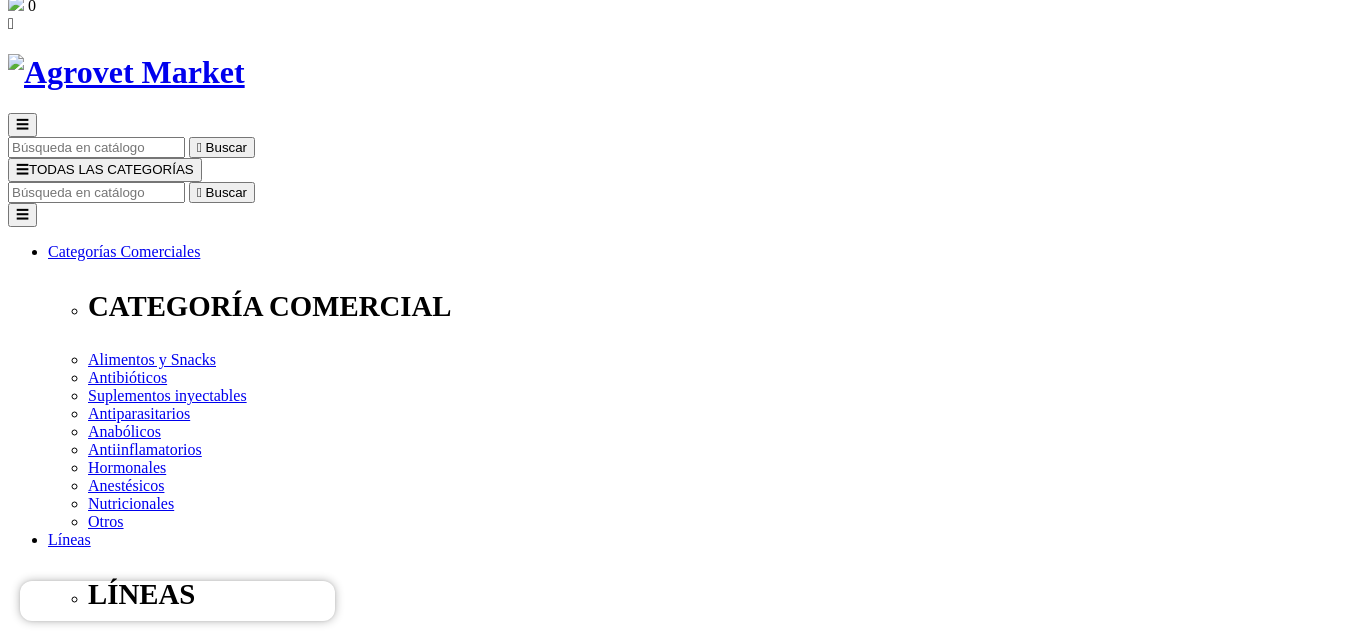 scroll, scrollTop: 0, scrollLeft: 0, axis: both 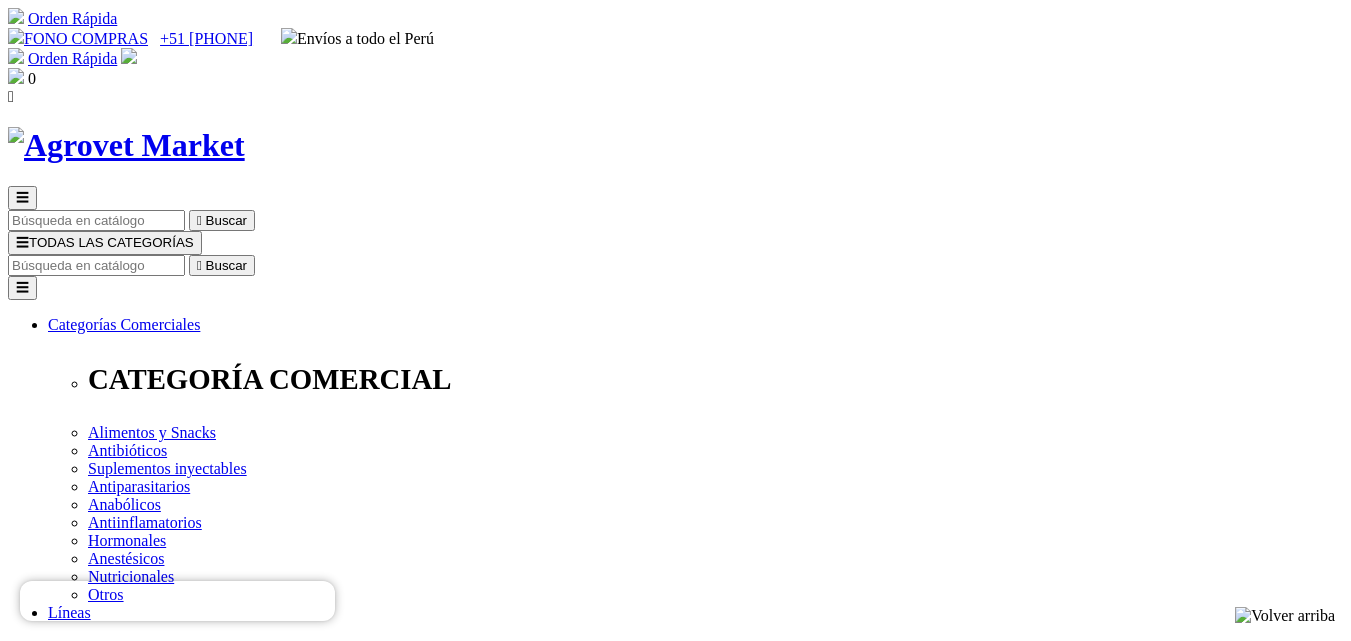 click at bounding box center (96, 265) 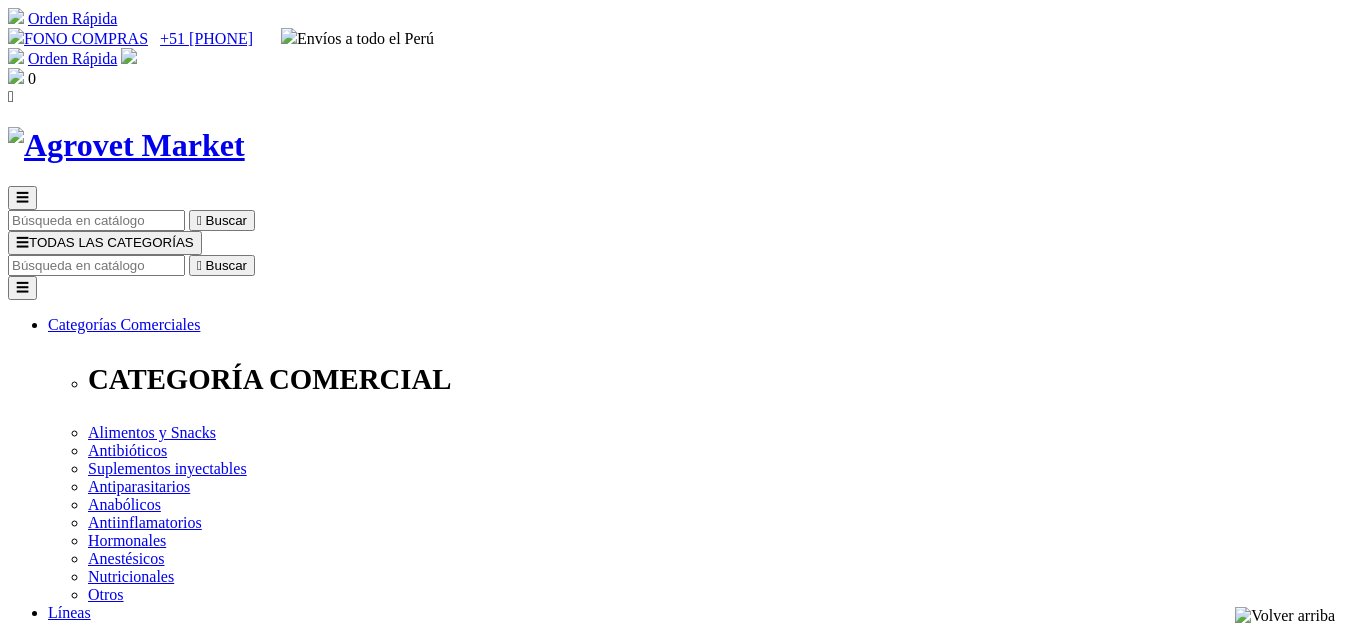 scroll, scrollTop: 0, scrollLeft: 0, axis: both 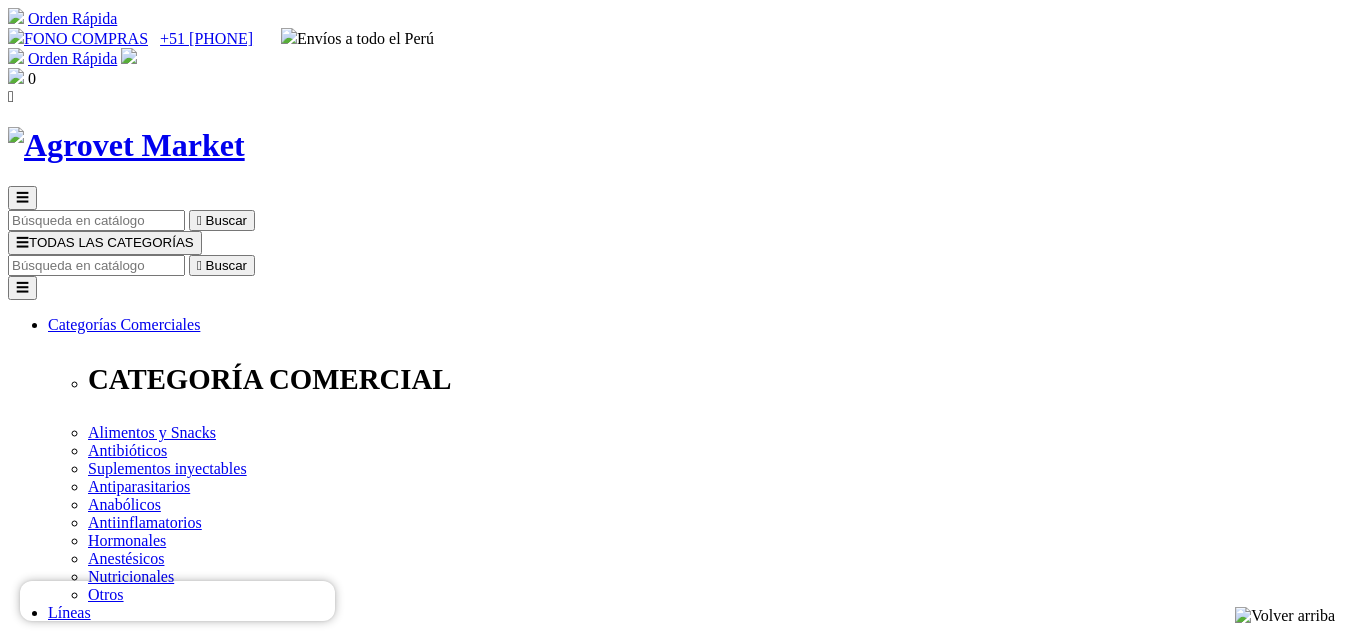 drag, startPoint x: 855, startPoint y: 267, endPoint x: 680, endPoint y: 264, distance: 175.02571 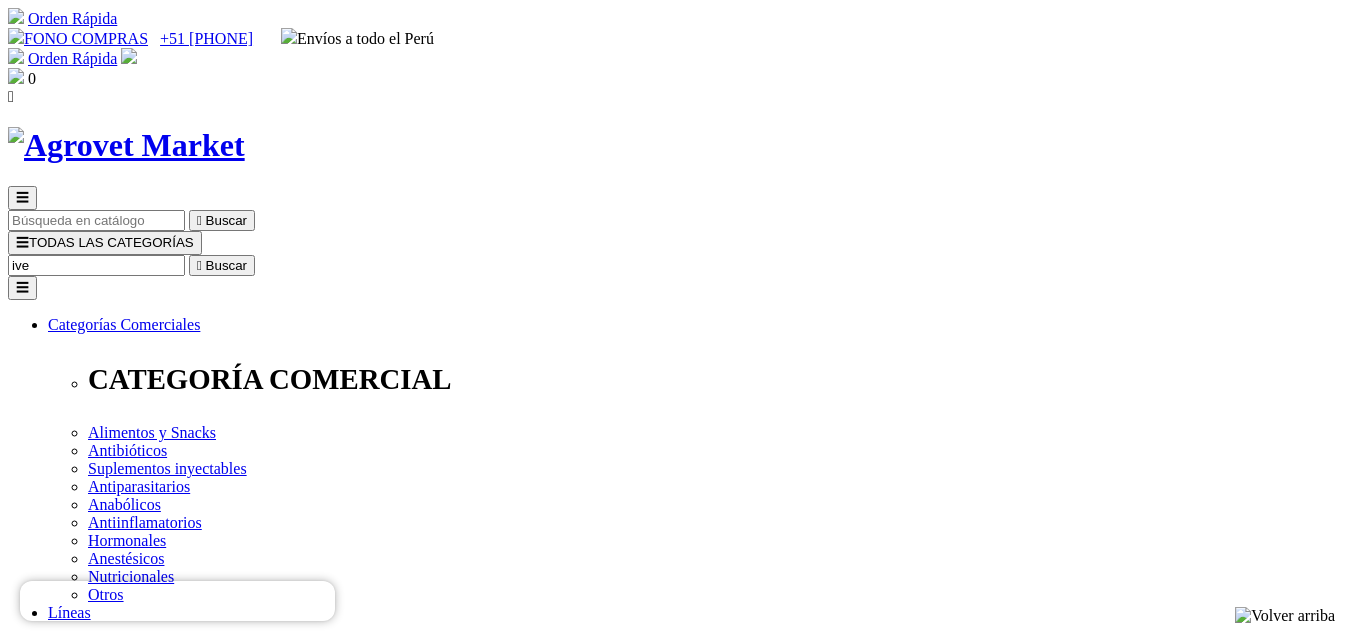 type on "iver" 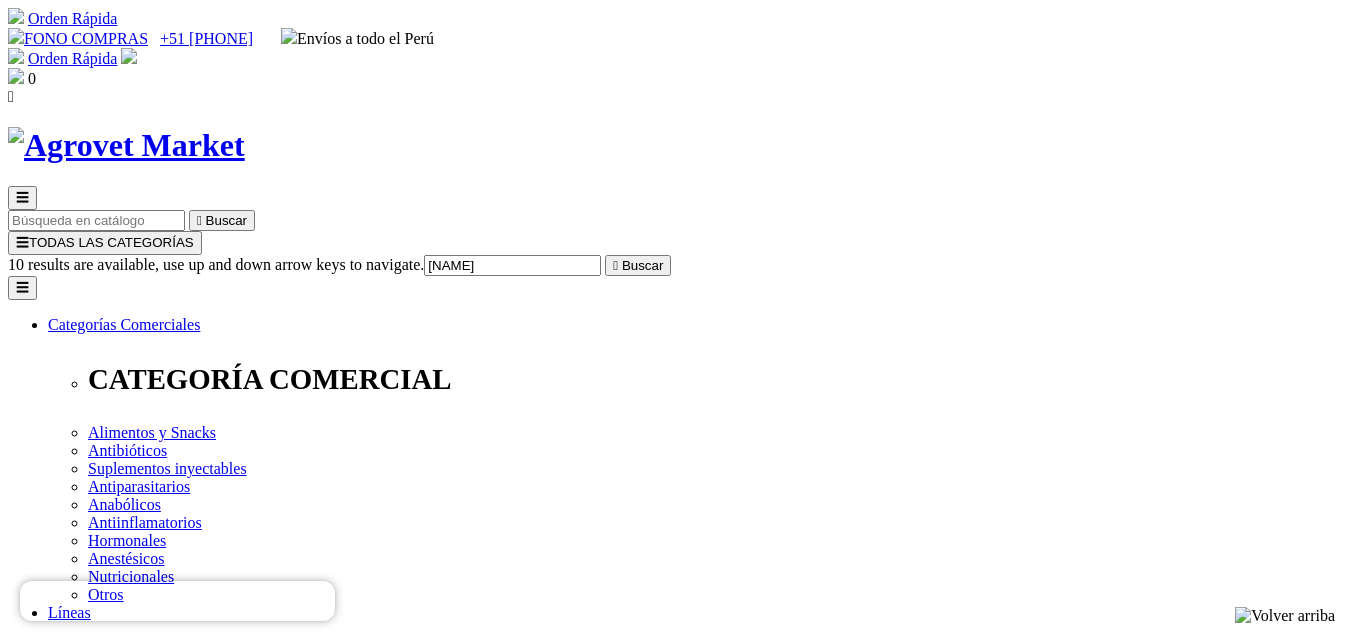 click on ">  iverQuest® duo" at bounding box center (103, 7565) 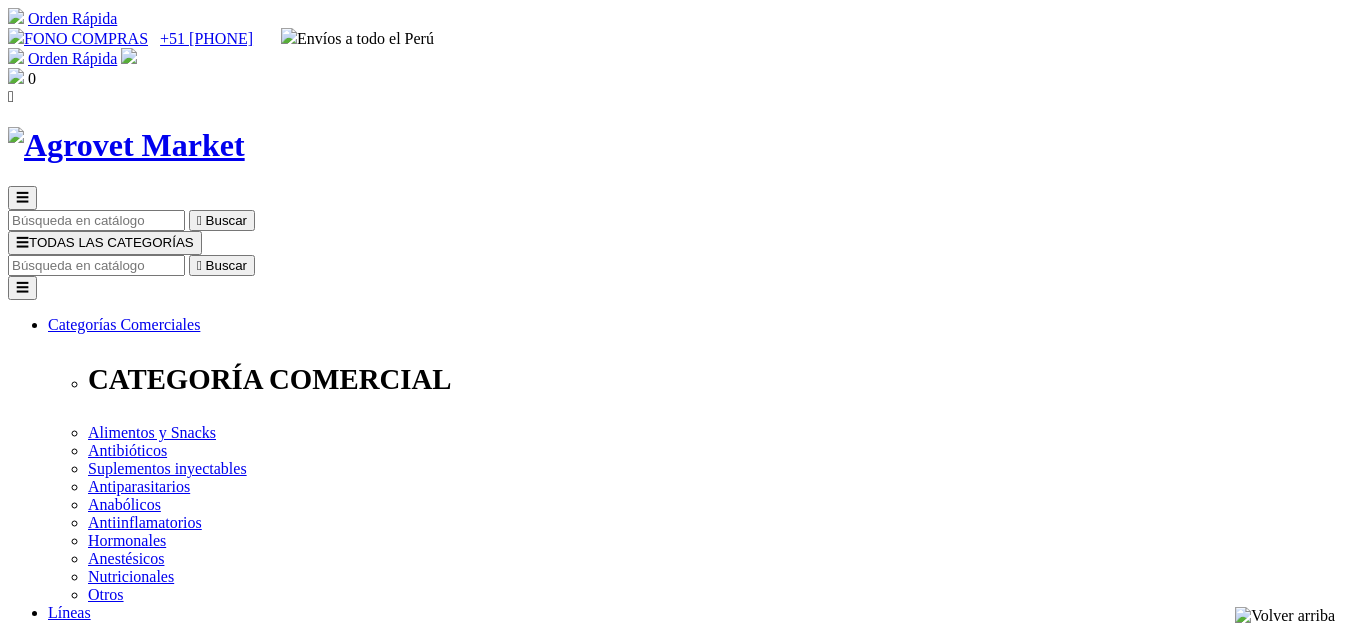 scroll, scrollTop: 0, scrollLeft: 0, axis: both 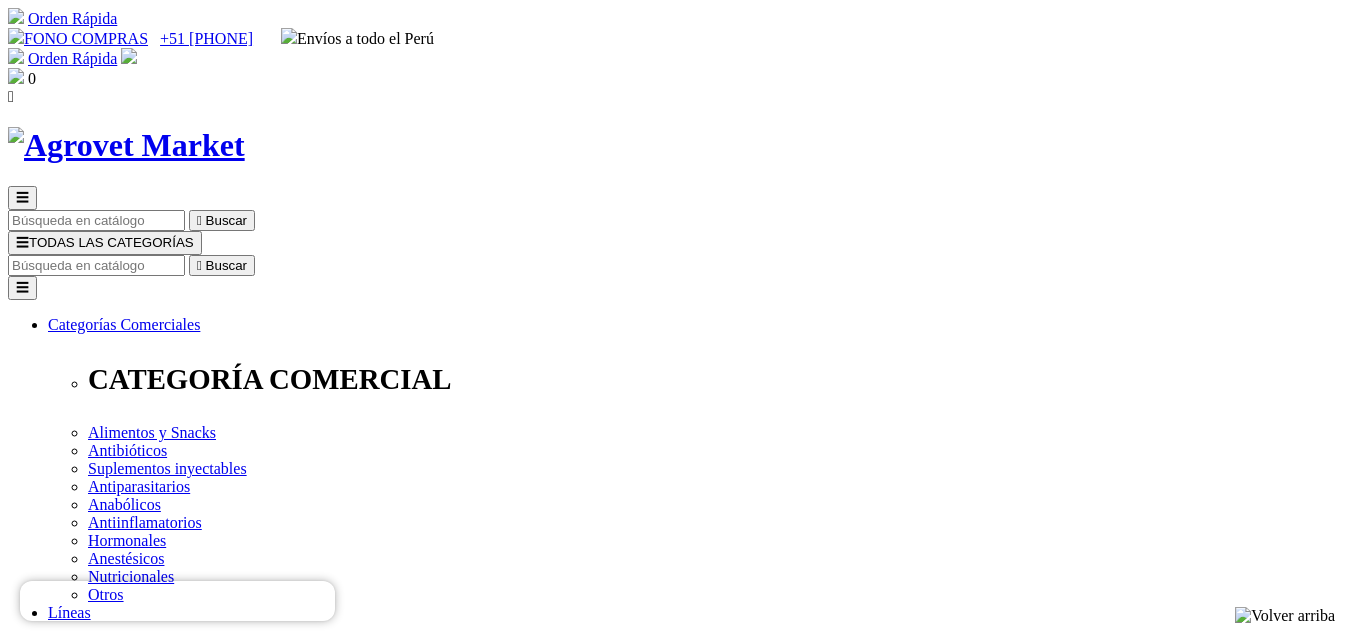 click at bounding box center [96, 265] 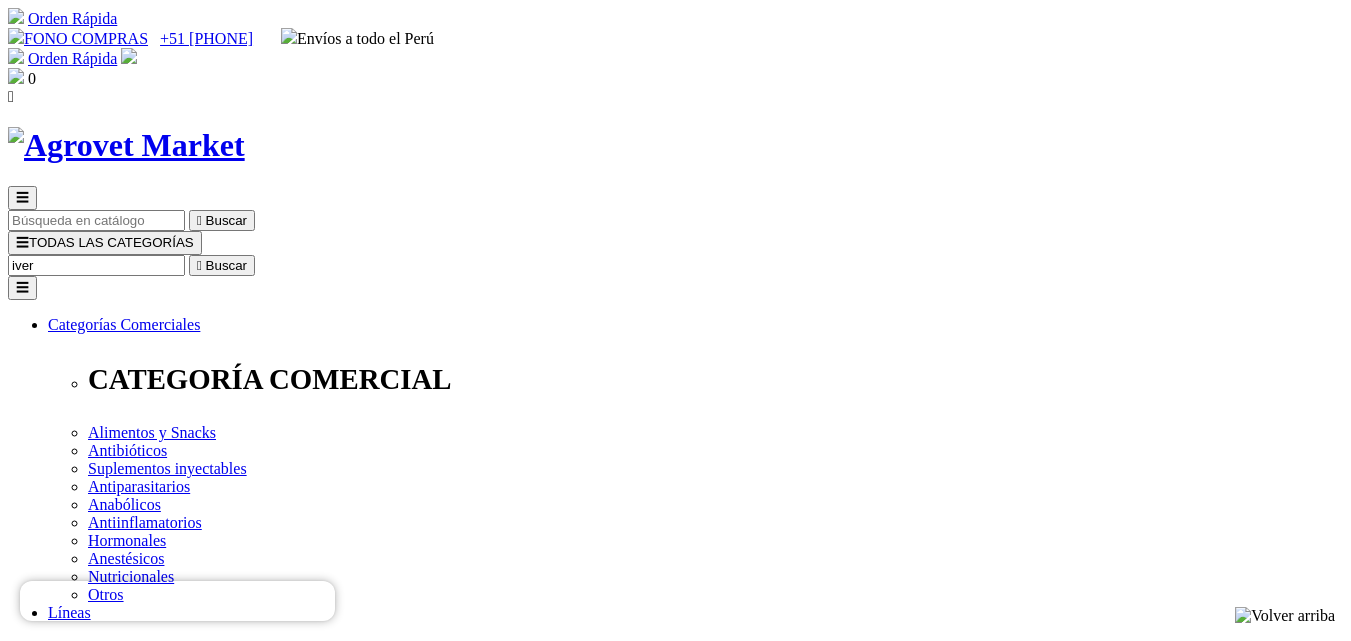 type on "iverq" 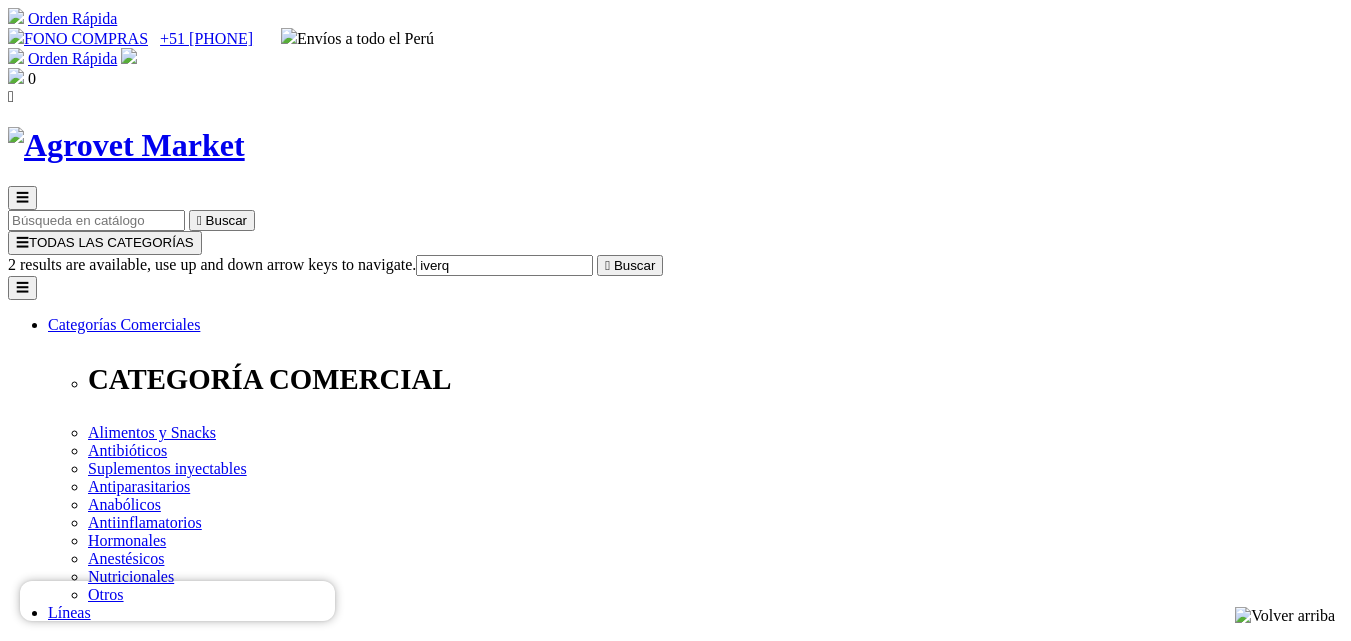 click on ">  iverQuest®" at bounding box center (89, 7484) 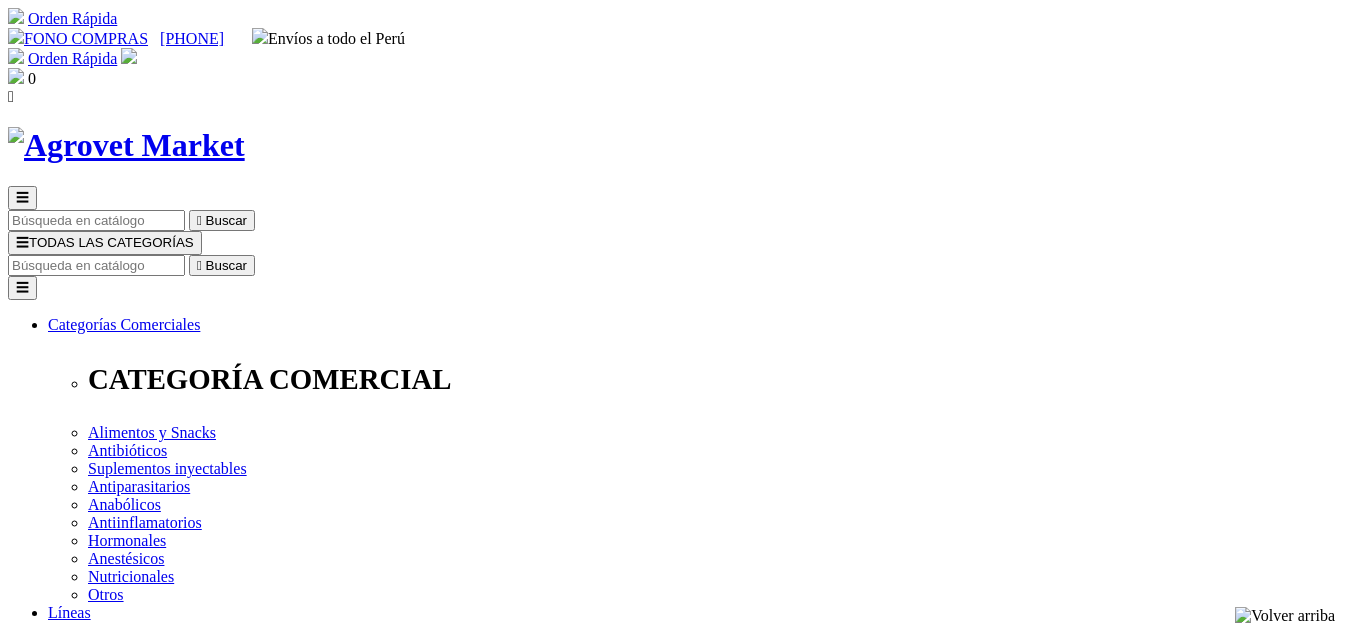 scroll, scrollTop: 0, scrollLeft: 0, axis: both 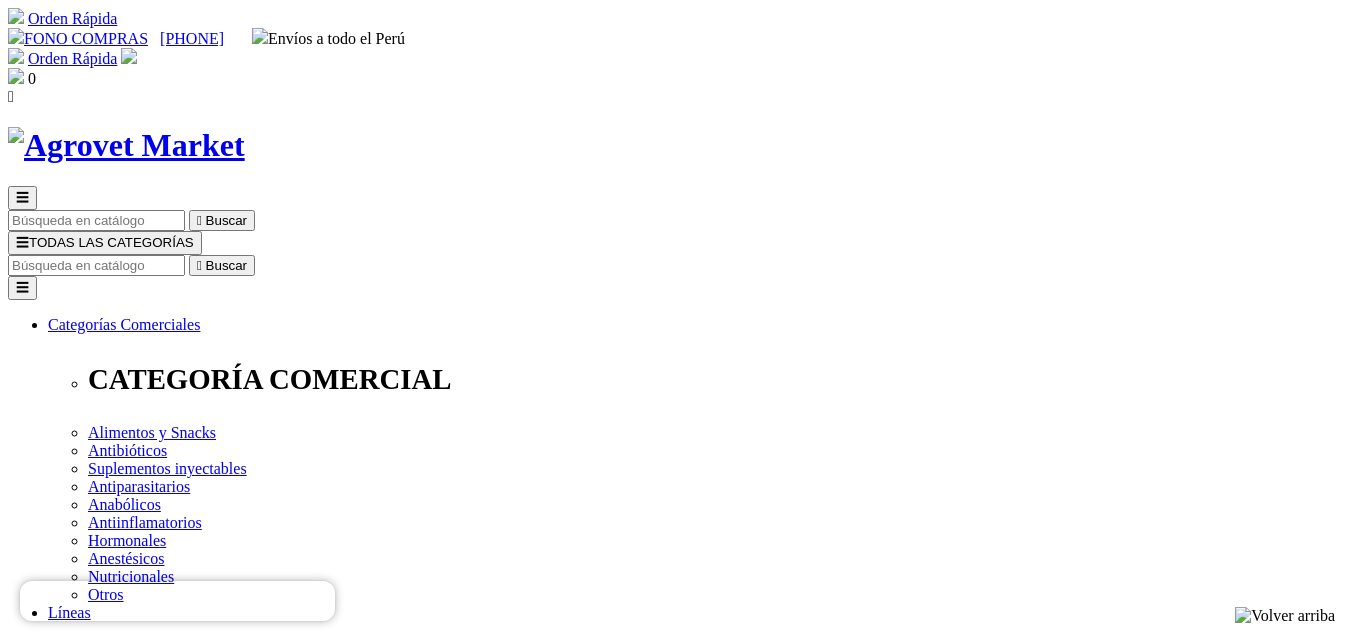 drag, startPoint x: 820, startPoint y: 262, endPoint x: 690, endPoint y: 265, distance: 130.0346 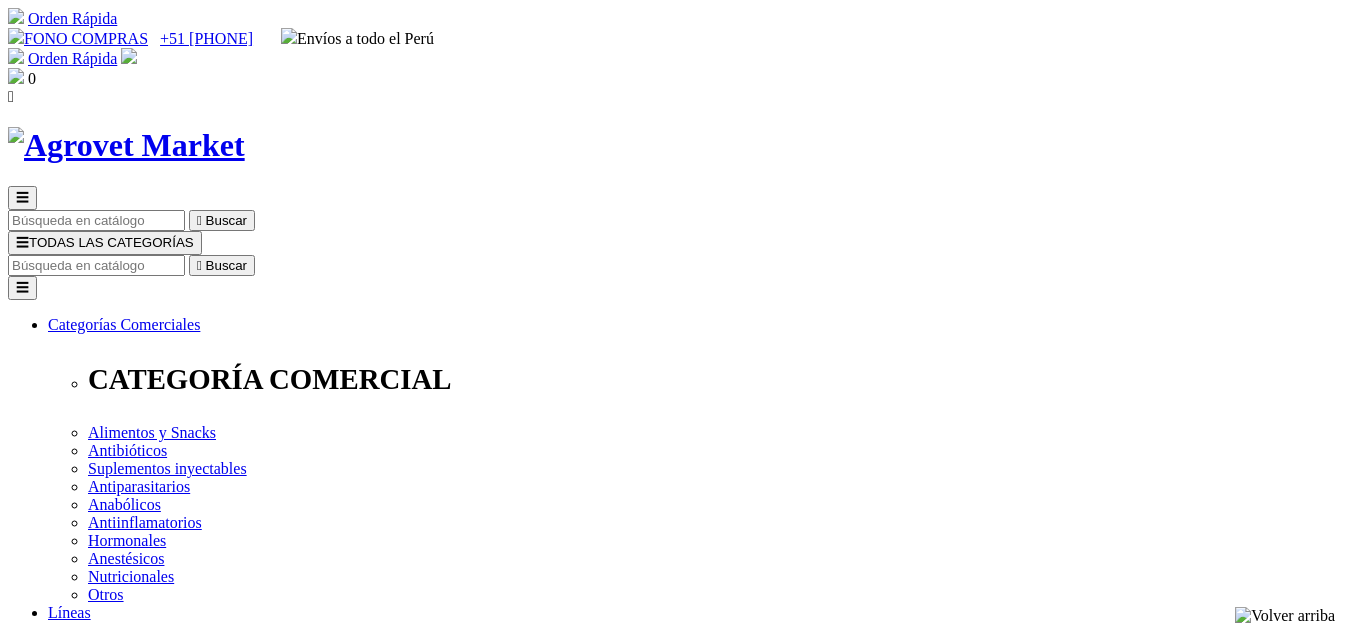 scroll, scrollTop: 0, scrollLeft: 0, axis: both 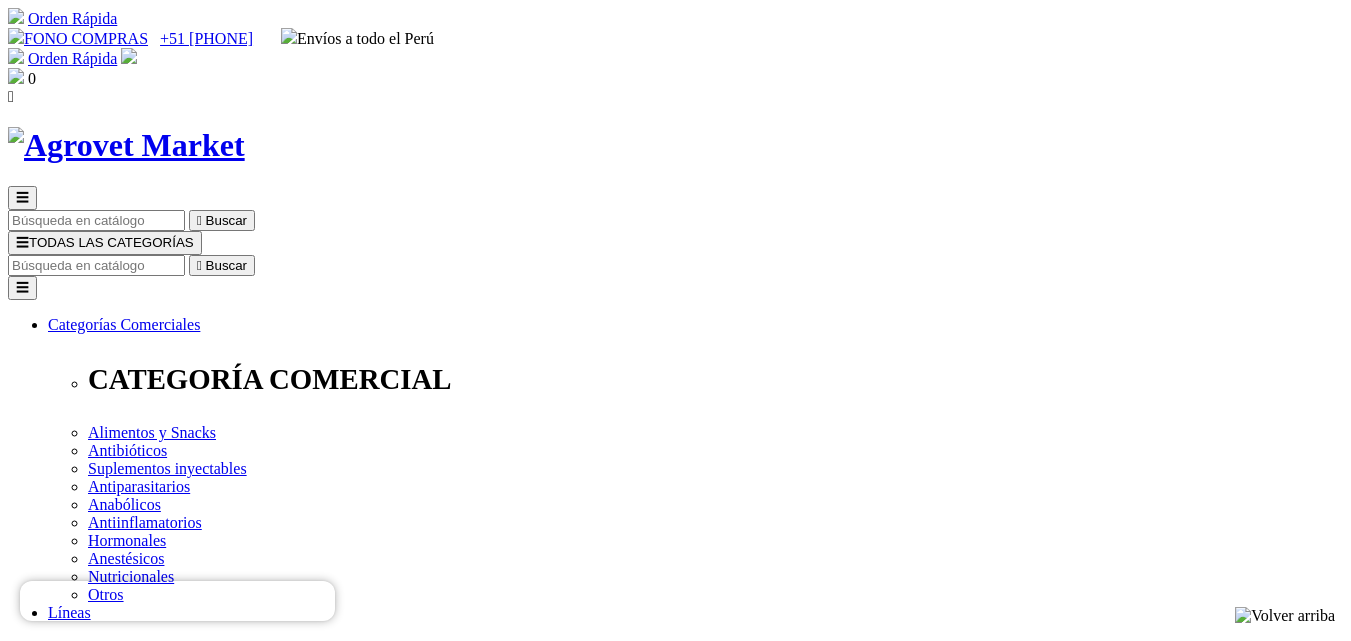 drag, startPoint x: 854, startPoint y: 263, endPoint x: 692, endPoint y: 258, distance: 162.07715 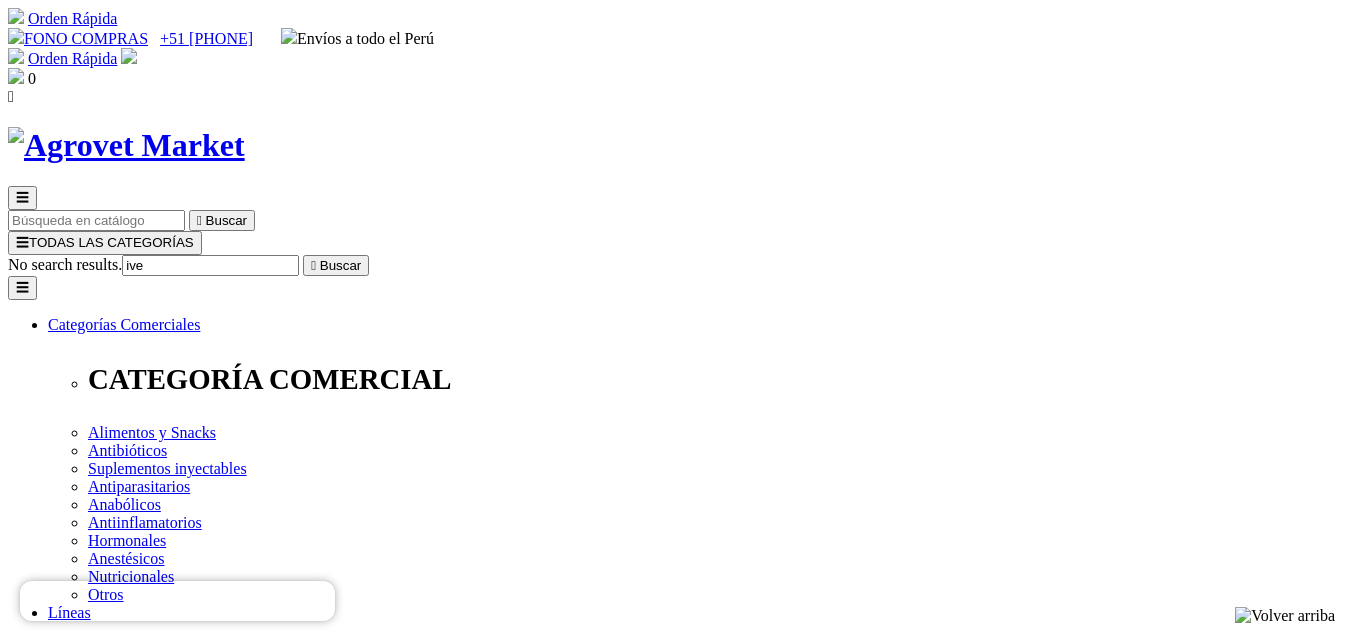 type on "iver" 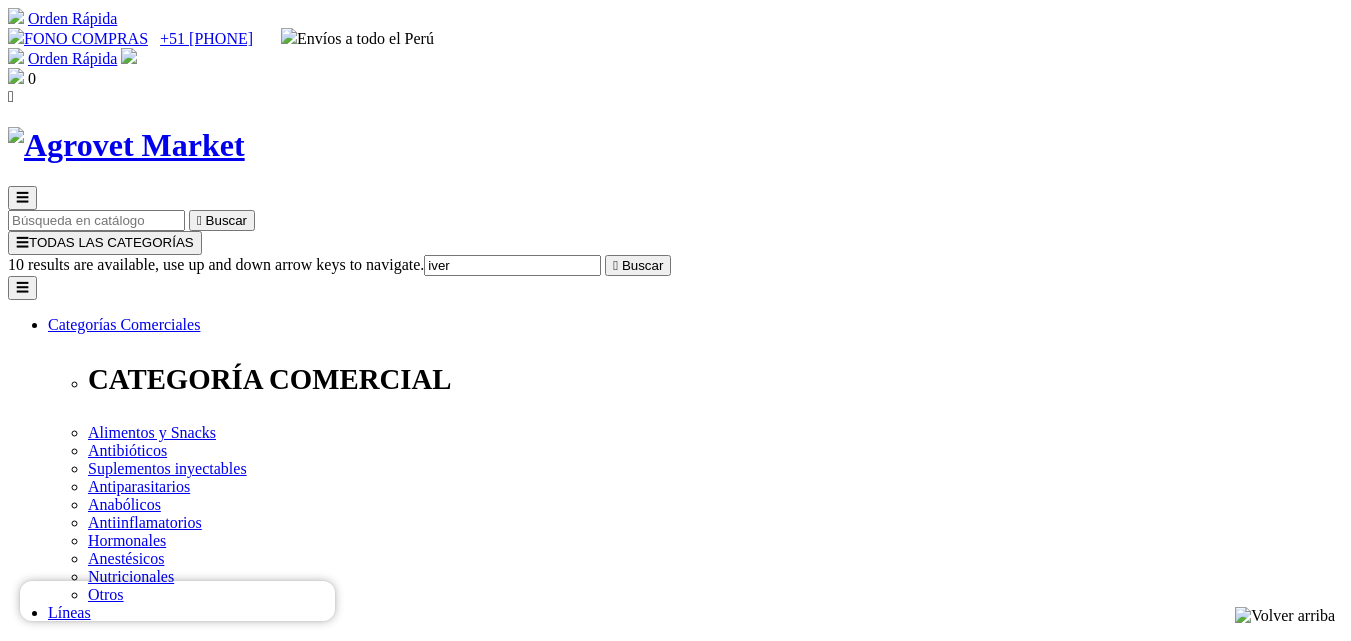 click on ">  iverQuest®" at bounding box center [89, 7583] 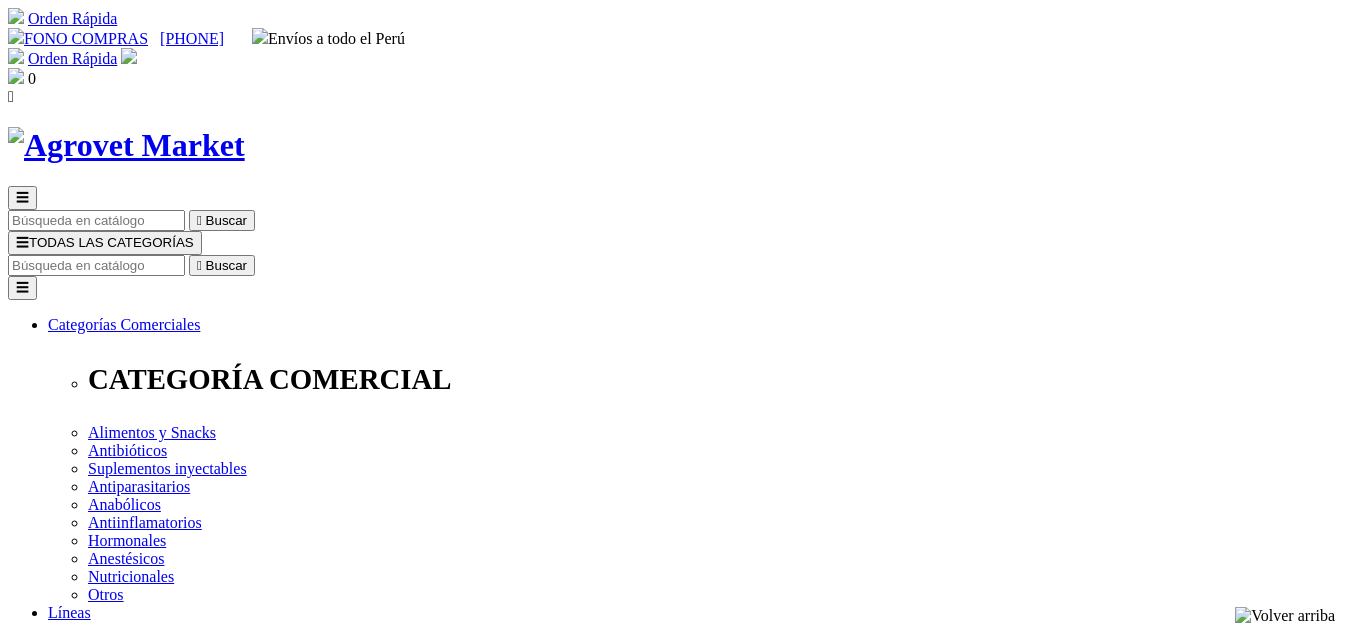 scroll, scrollTop: 0, scrollLeft: 0, axis: both 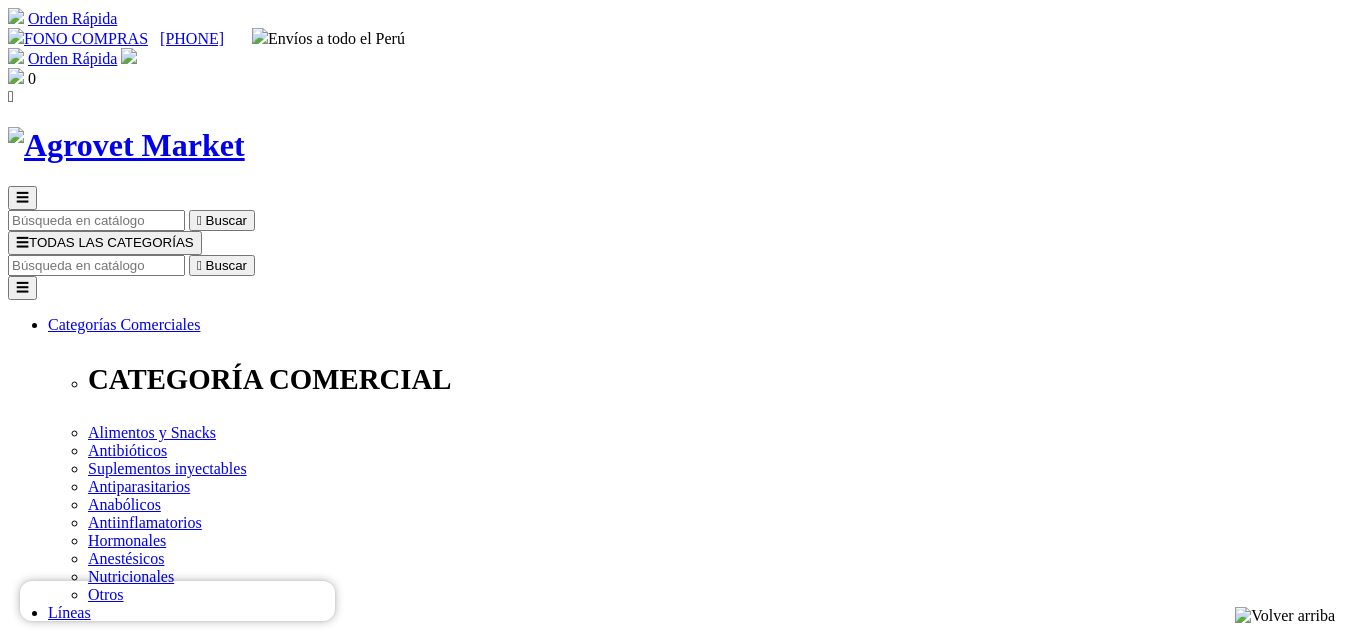 drag, startPoint x: 0, startPoint y: 0, endPoint x: 690, endPoint y: 266, distance: 739.49713 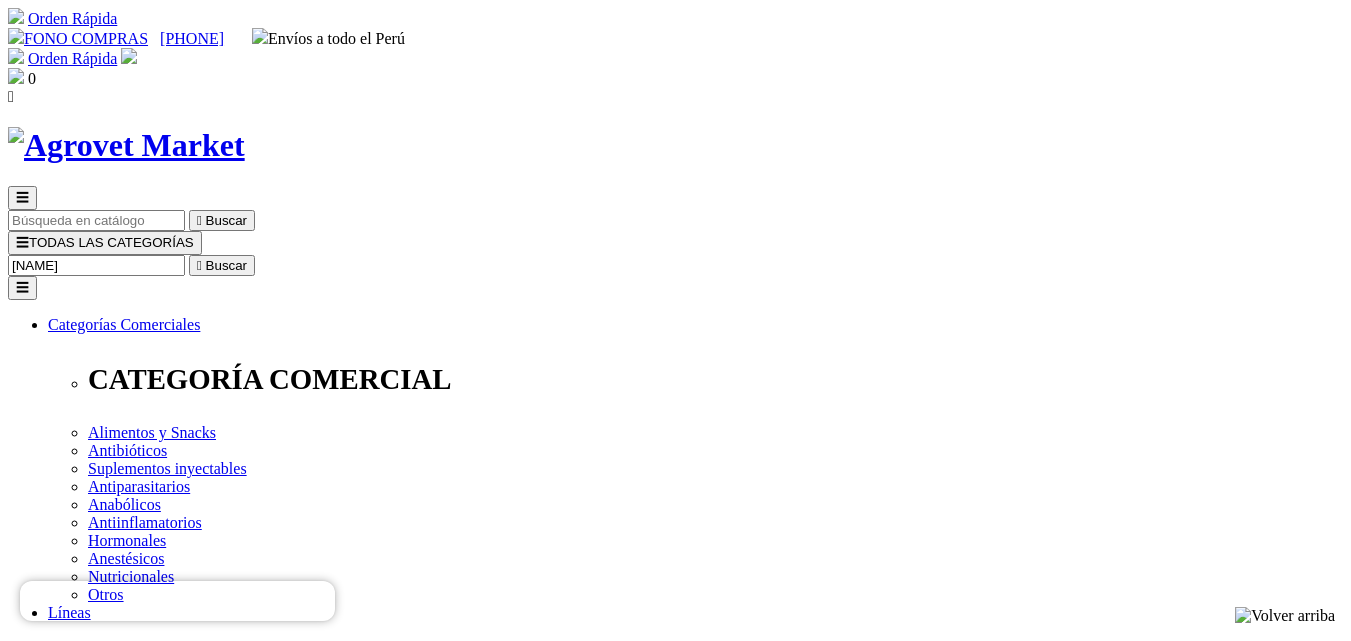 type on "[NAME]" 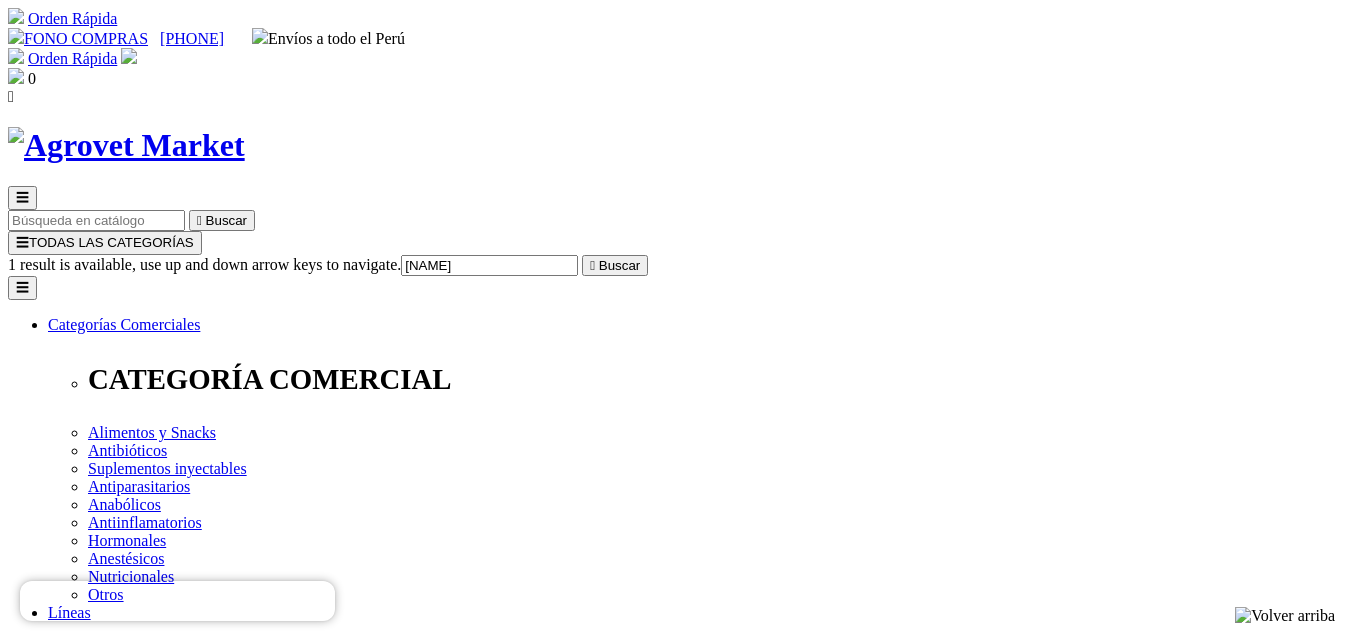 click on ">  bactoQuest® duo" at bounding box center (108, 7430) 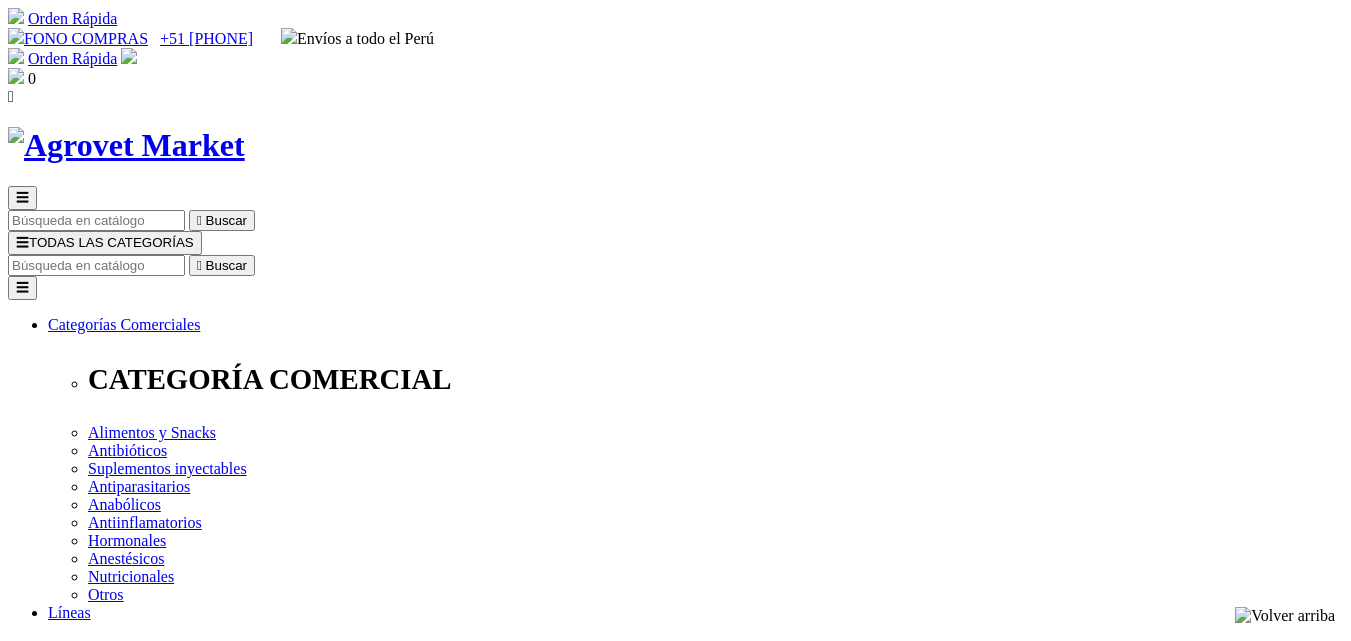 scroll, scrollTop: 0, scrollLeft: 0, axis: both 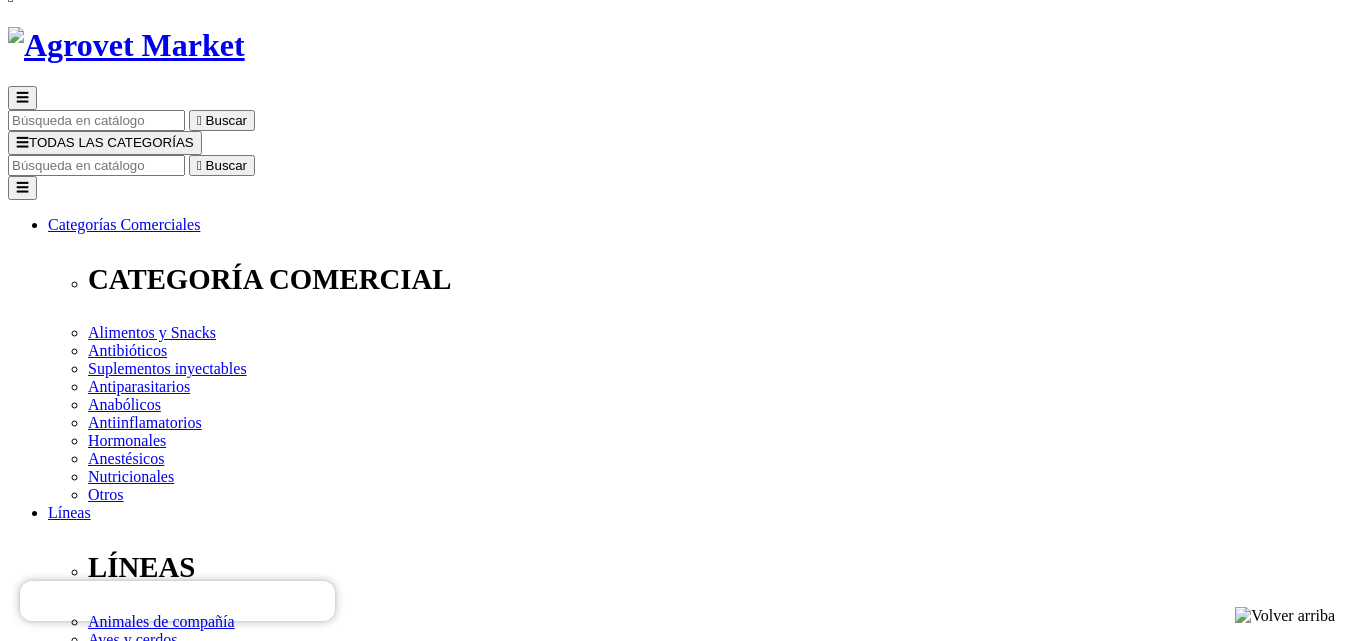 drag, startPoint x: 884, startPoint y: 161, endPoint x: 695, endPoint y: 160, distance: 189.00264 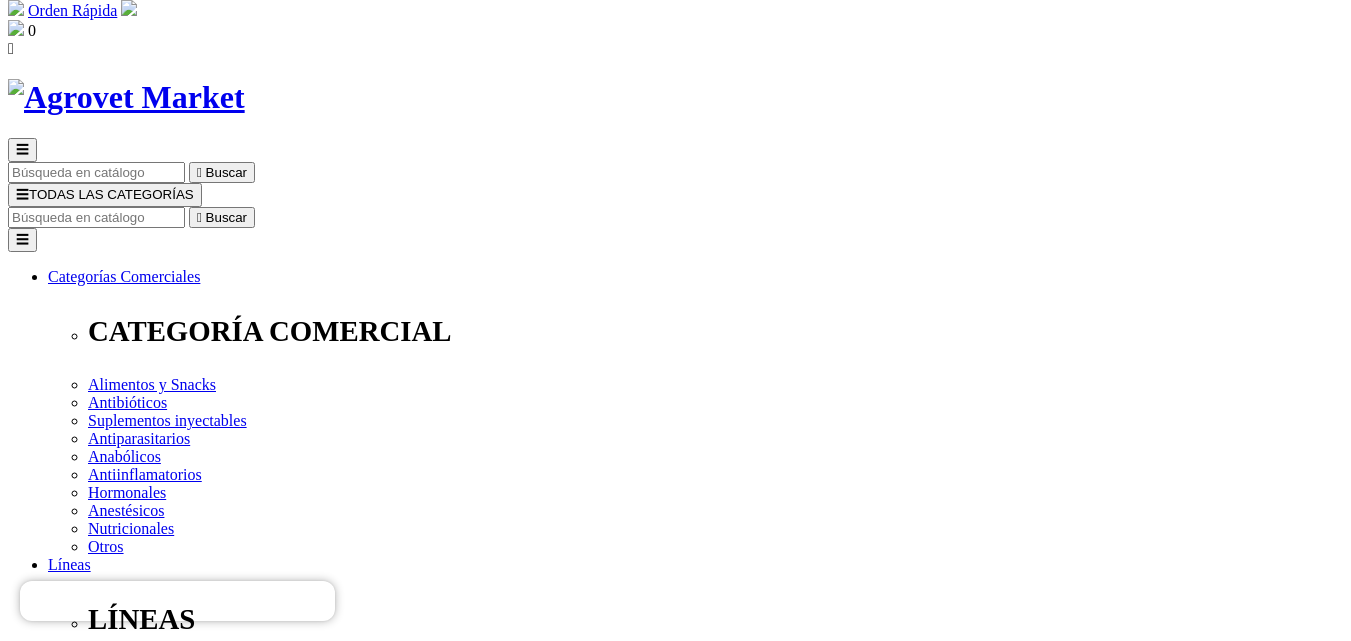 scroll, scrollTop: 0, scrollLeft: 0, axis: both 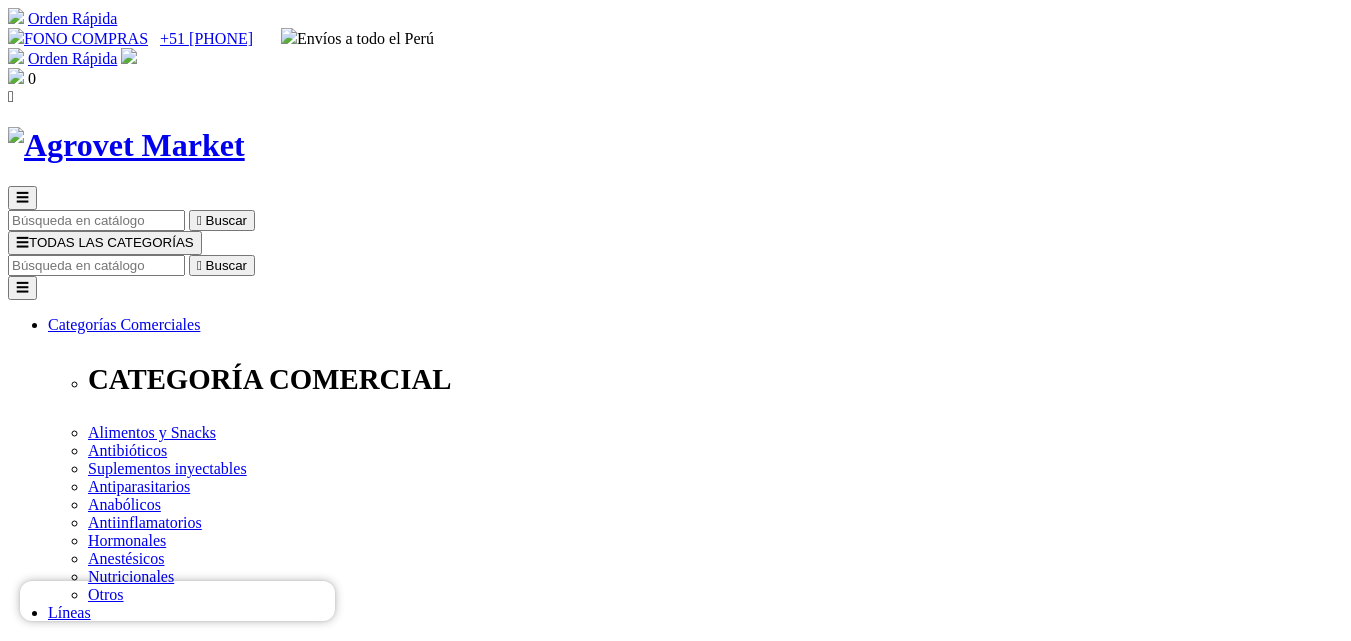 click at bounding box center (96, 265) 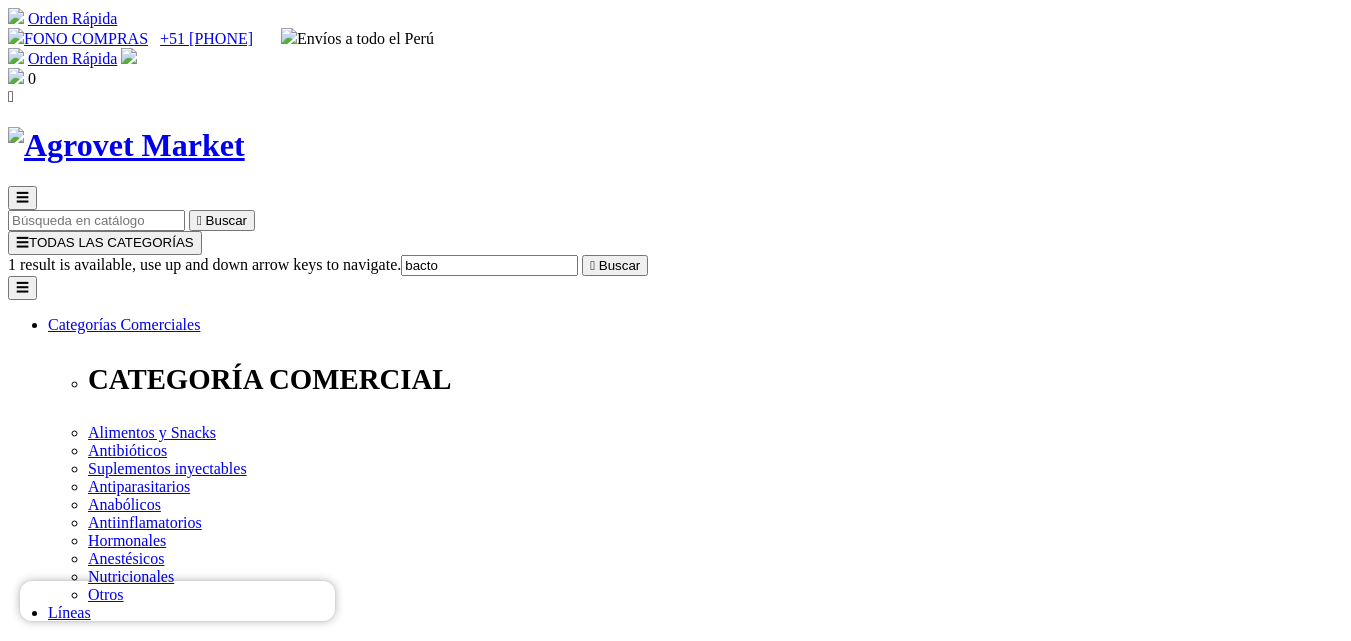 drag, startPoint x: 936, startPoint y: 98, endPoint x: 1093, endPoint y: 92, distance: 157.11461 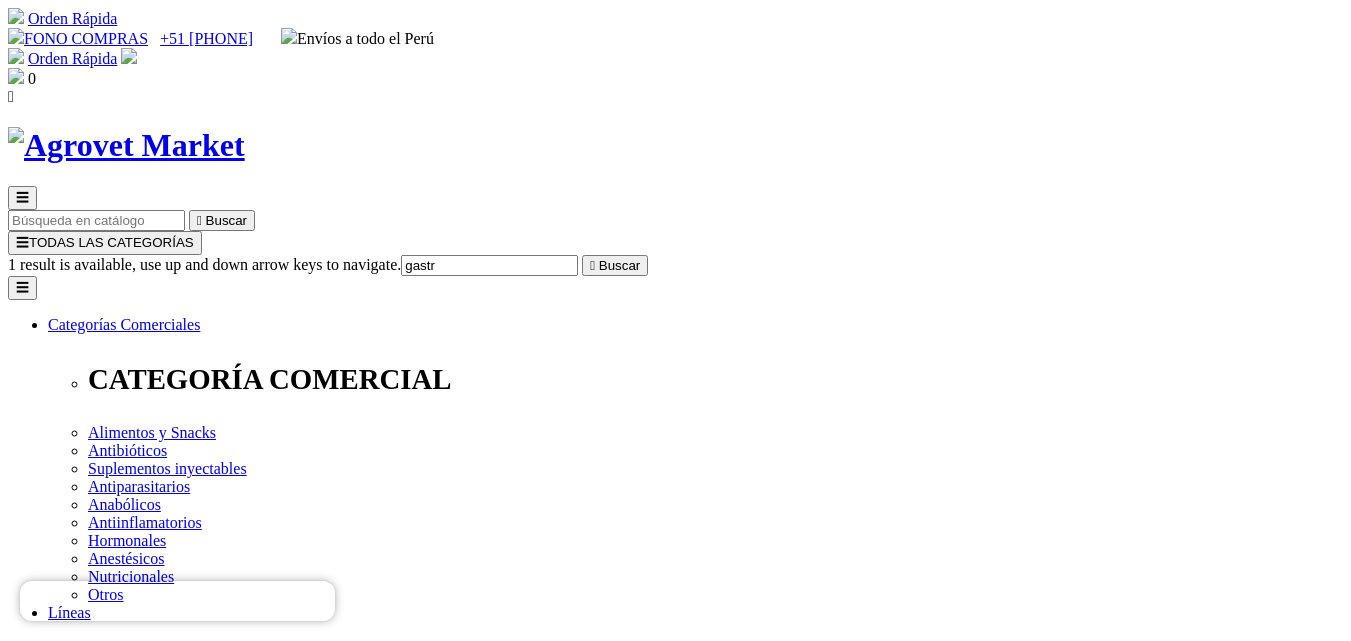 type on "gastro" 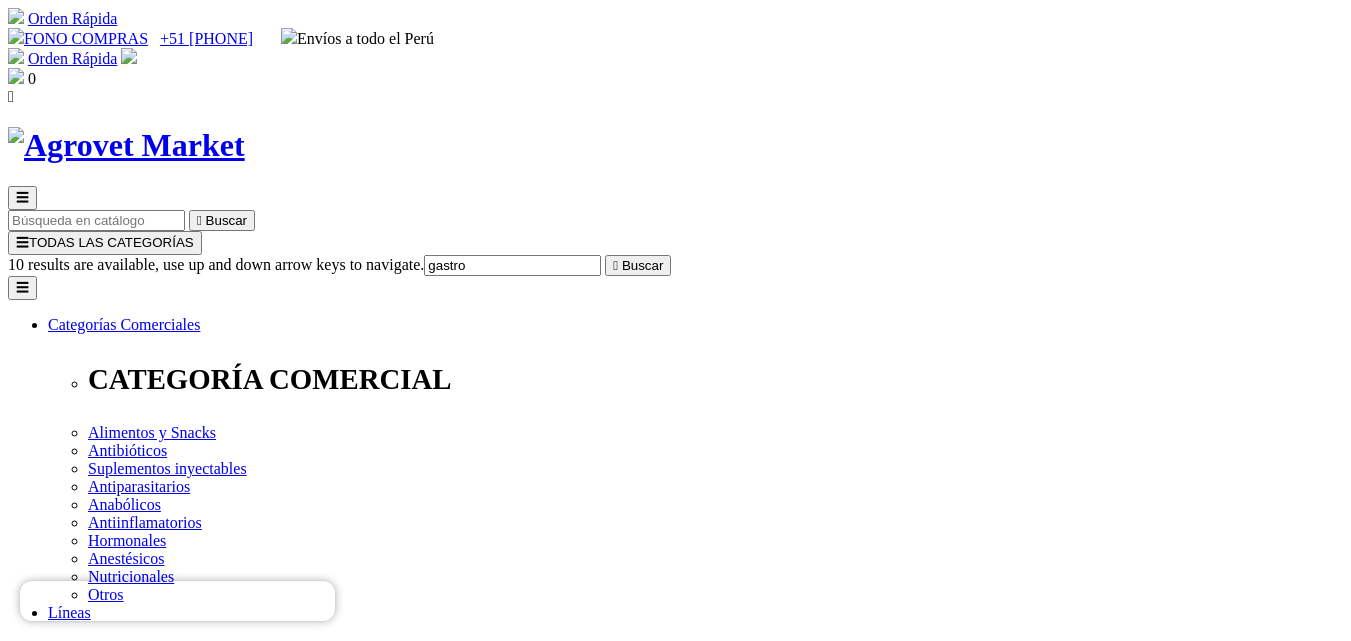 click on ">  gastroQuest®" at bounding box center (97, 7446) 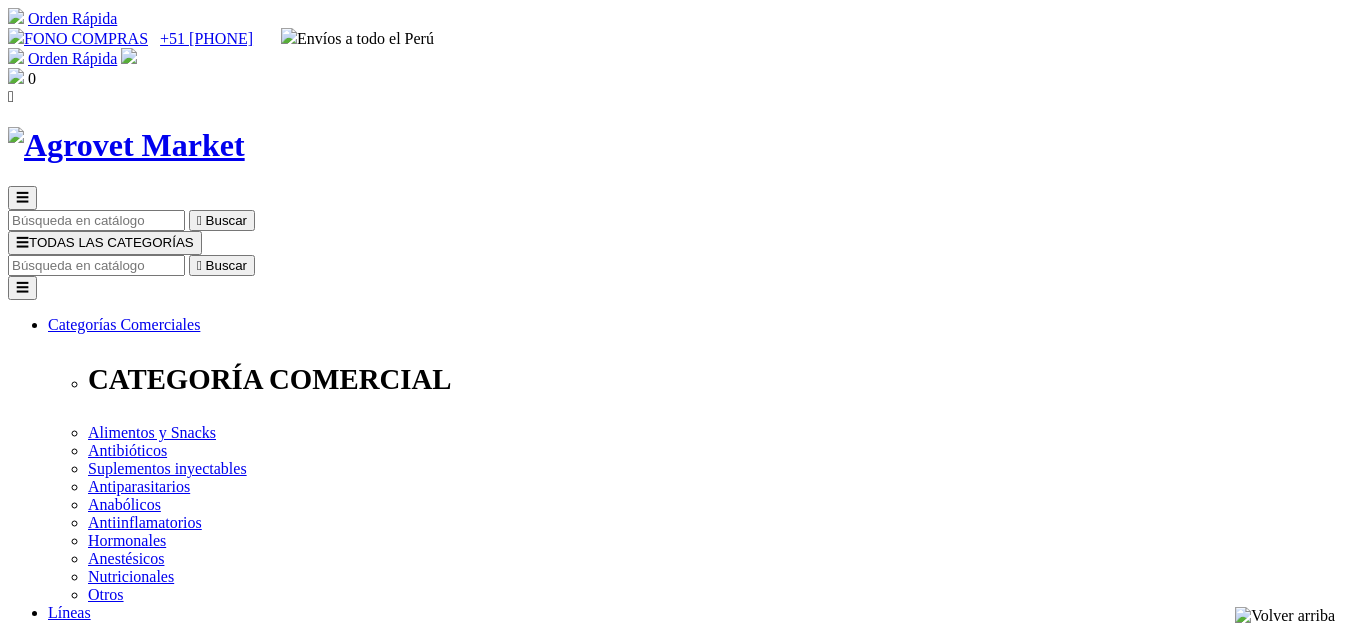 click at bounding box center (96, 265) 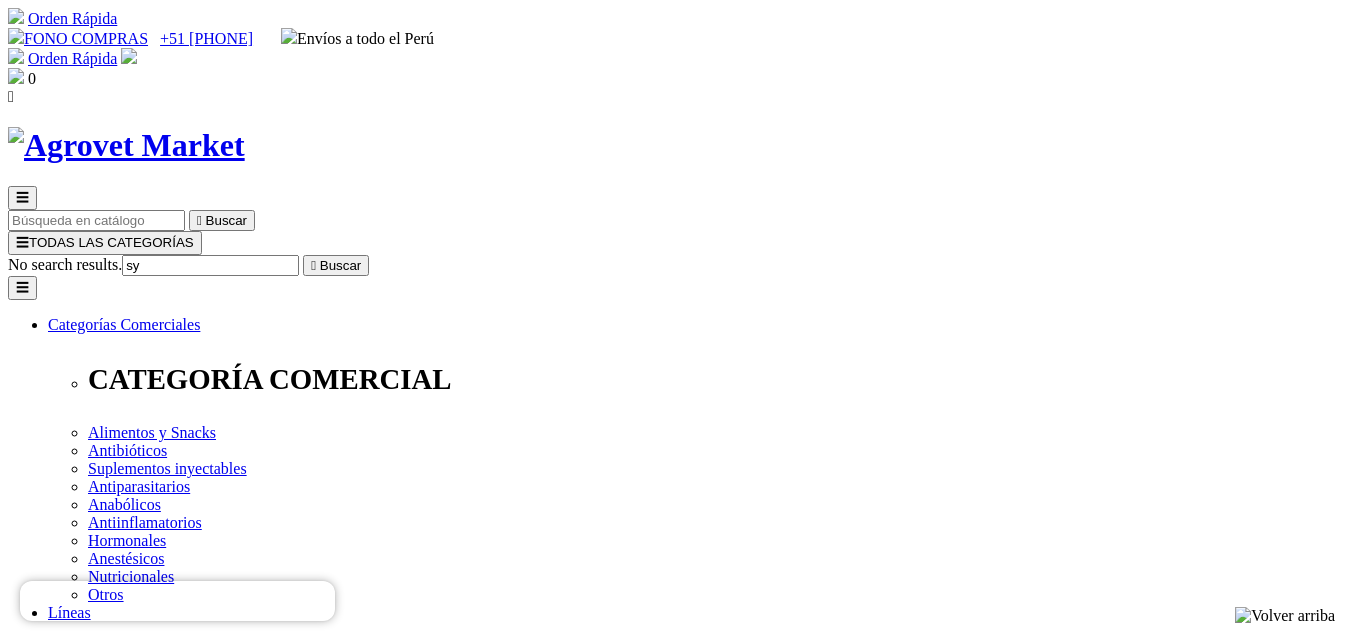 type on "s" 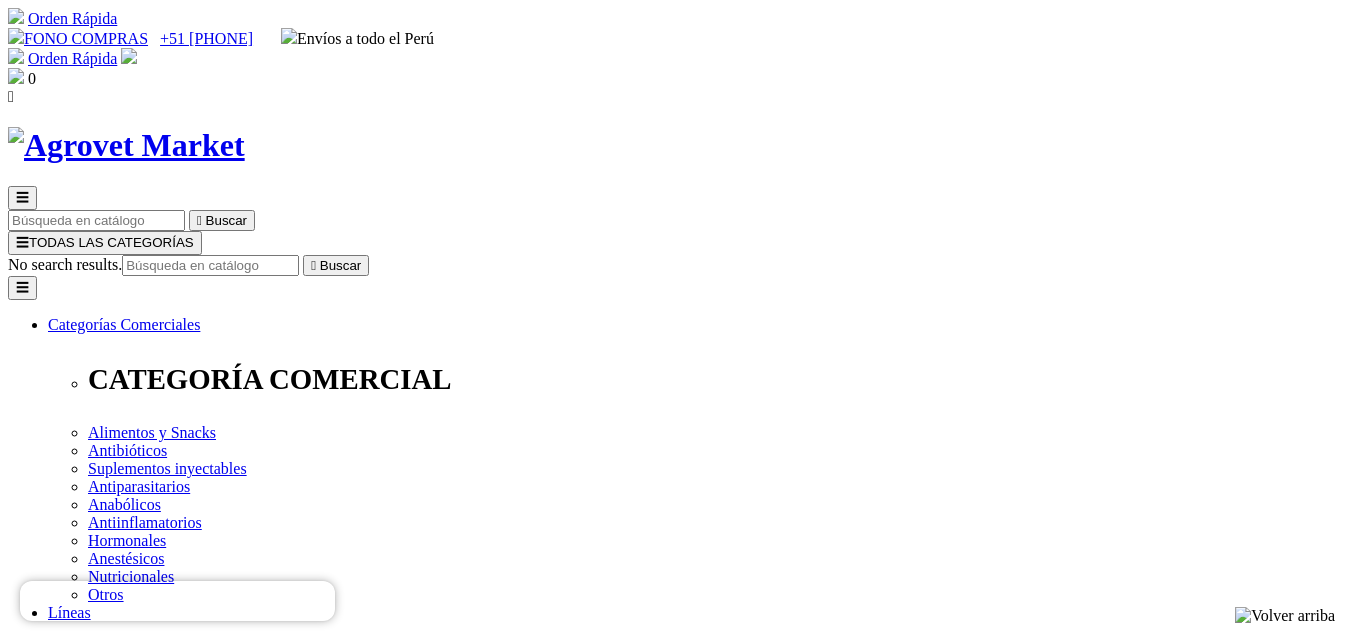 drag, startPoint x: 842, startPoint y: 264, endPoint x: 689, endPoint y: 259, distance: 153.08168 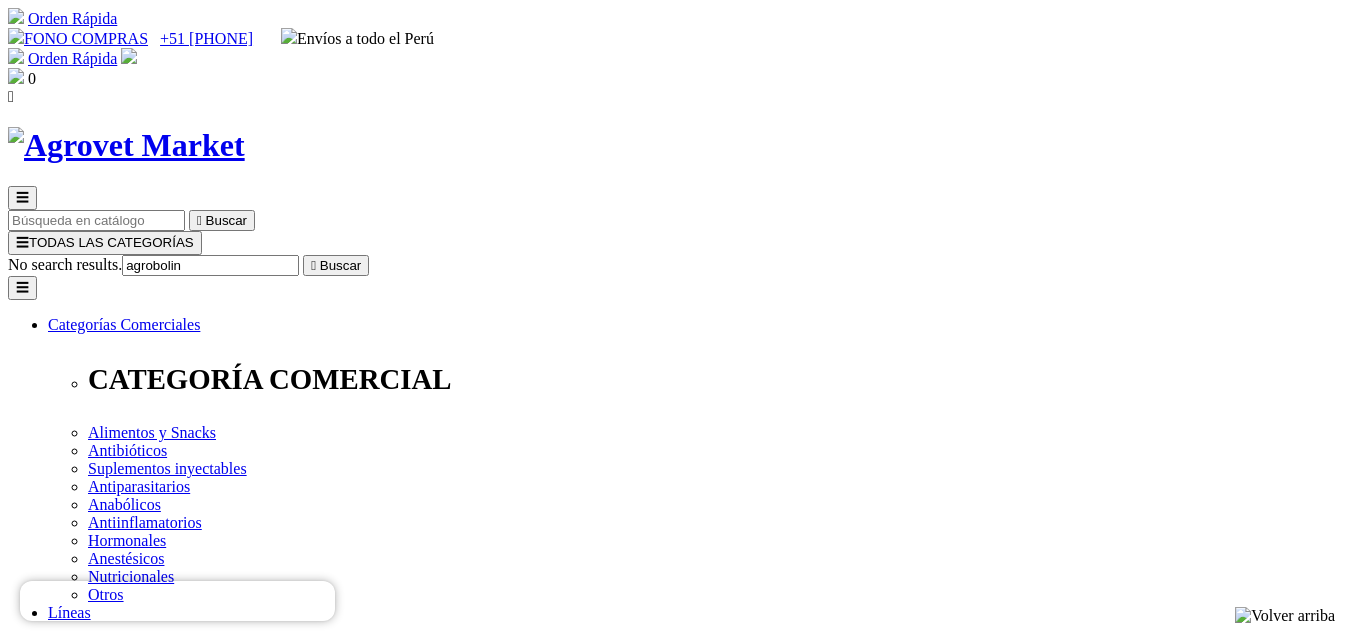 type on "agrobolin" 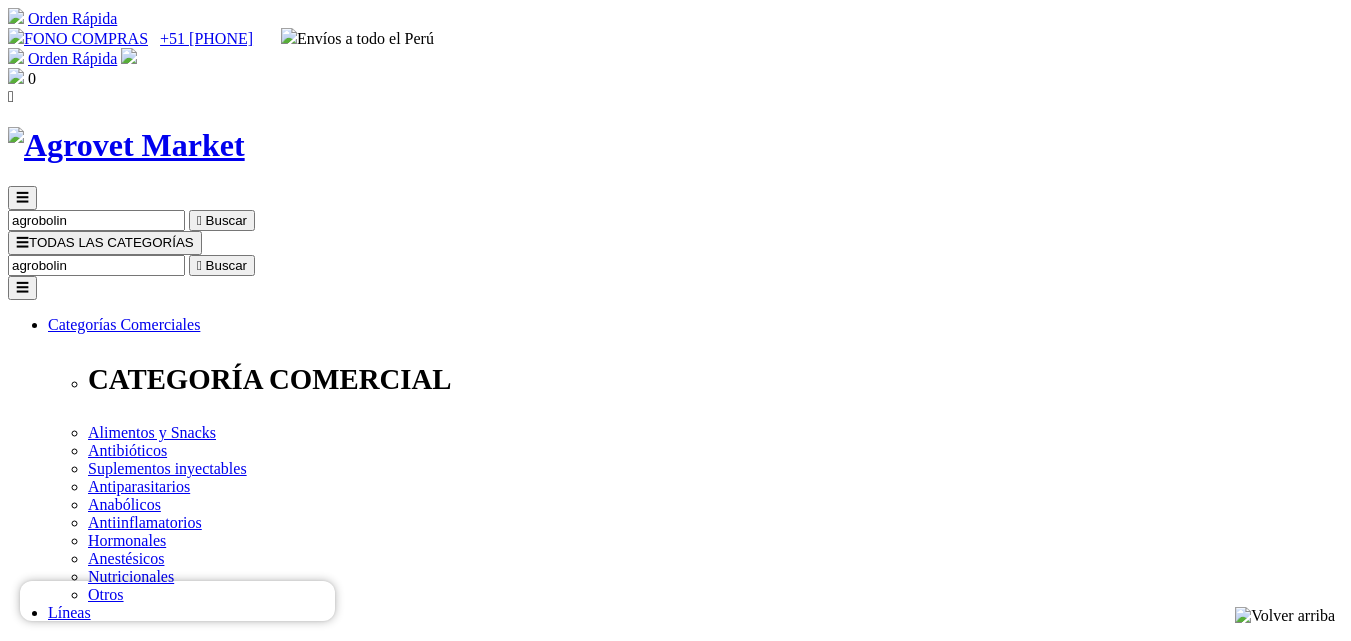 scroll, scrollTop: 0, scrollLeft: 0, axis: both 